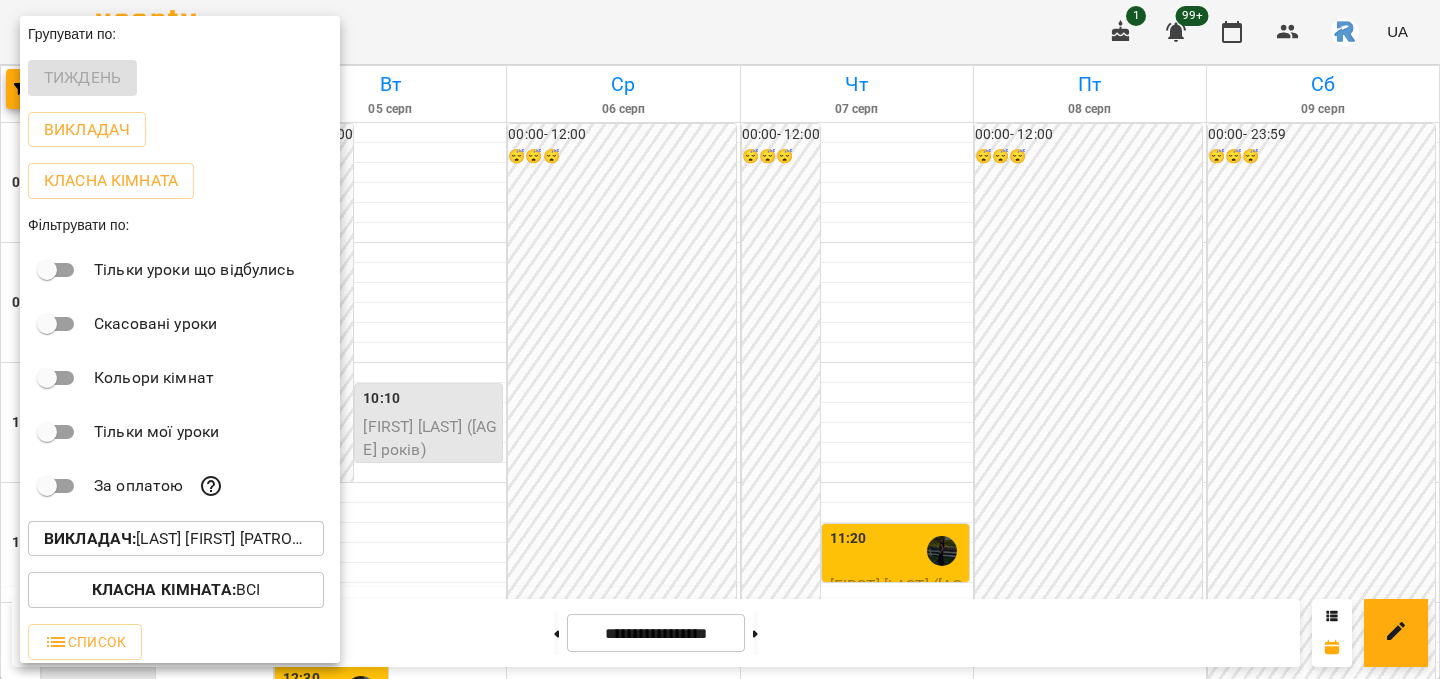scroll, scrollTop: 0, scrollLeft: 0, axis: both 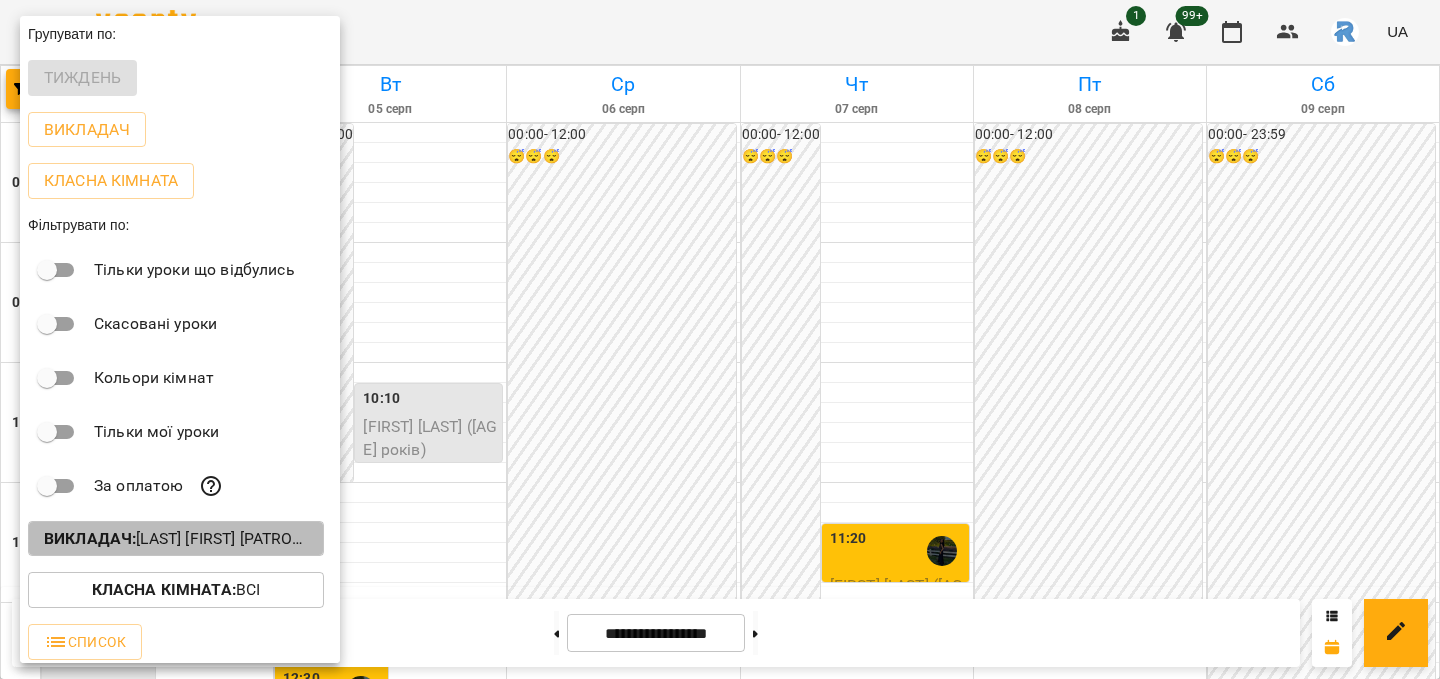 click on "Викладач : [LAST] [FIRST] [PATRONYMIC]" at bounding box center [176, 539] 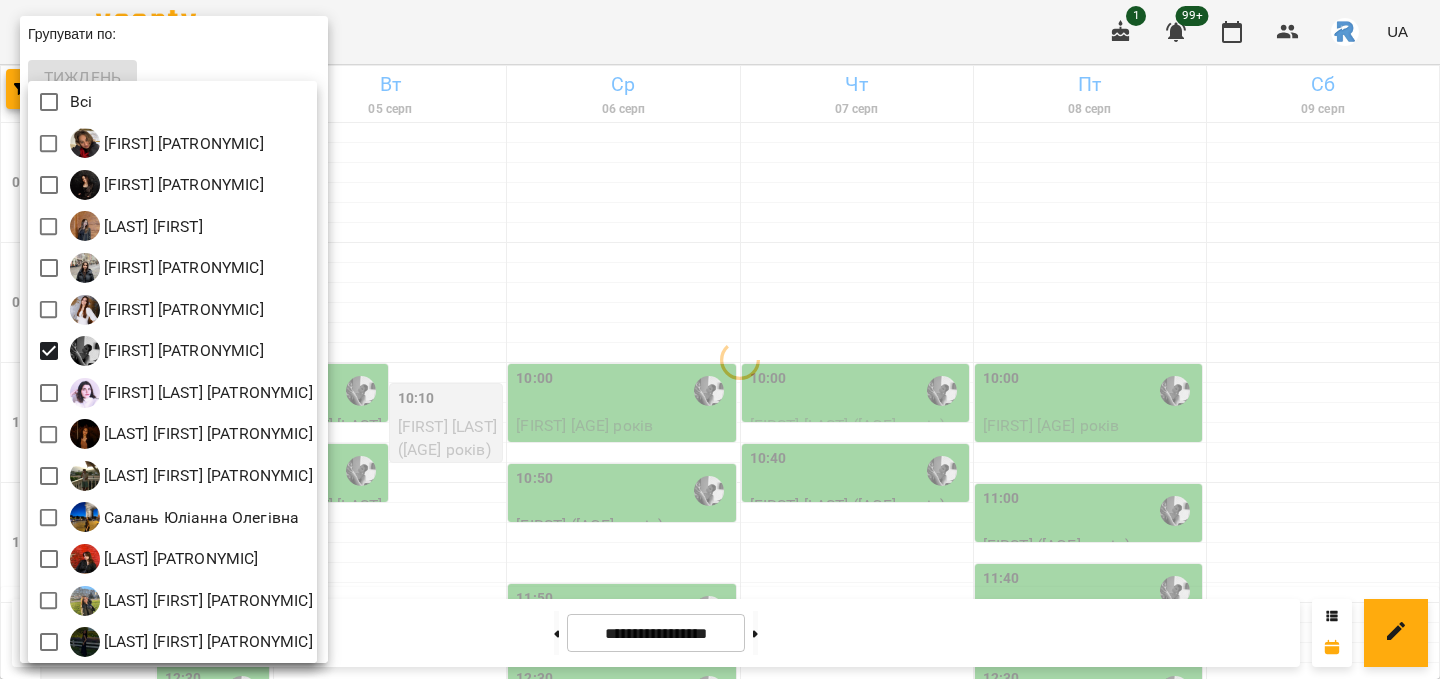 click at bounding box center (720, 339) 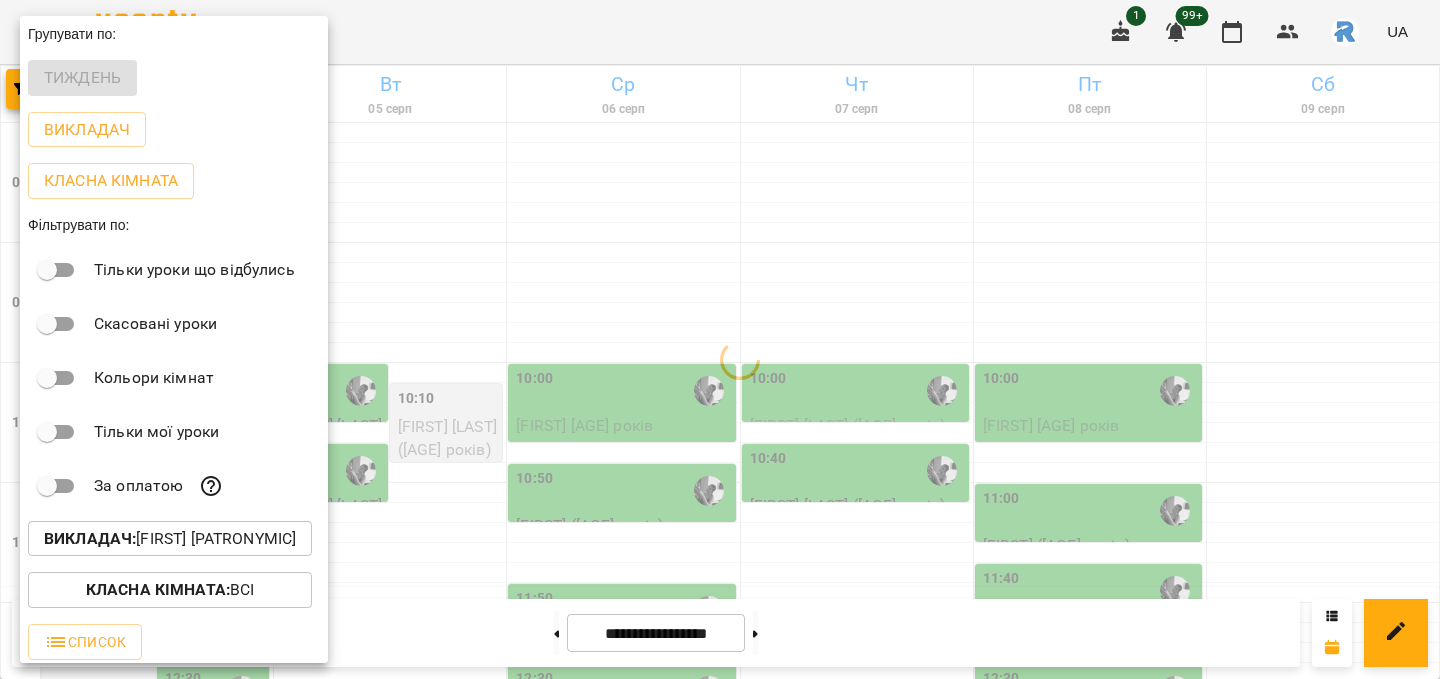 click at bounding box center (720, 339) 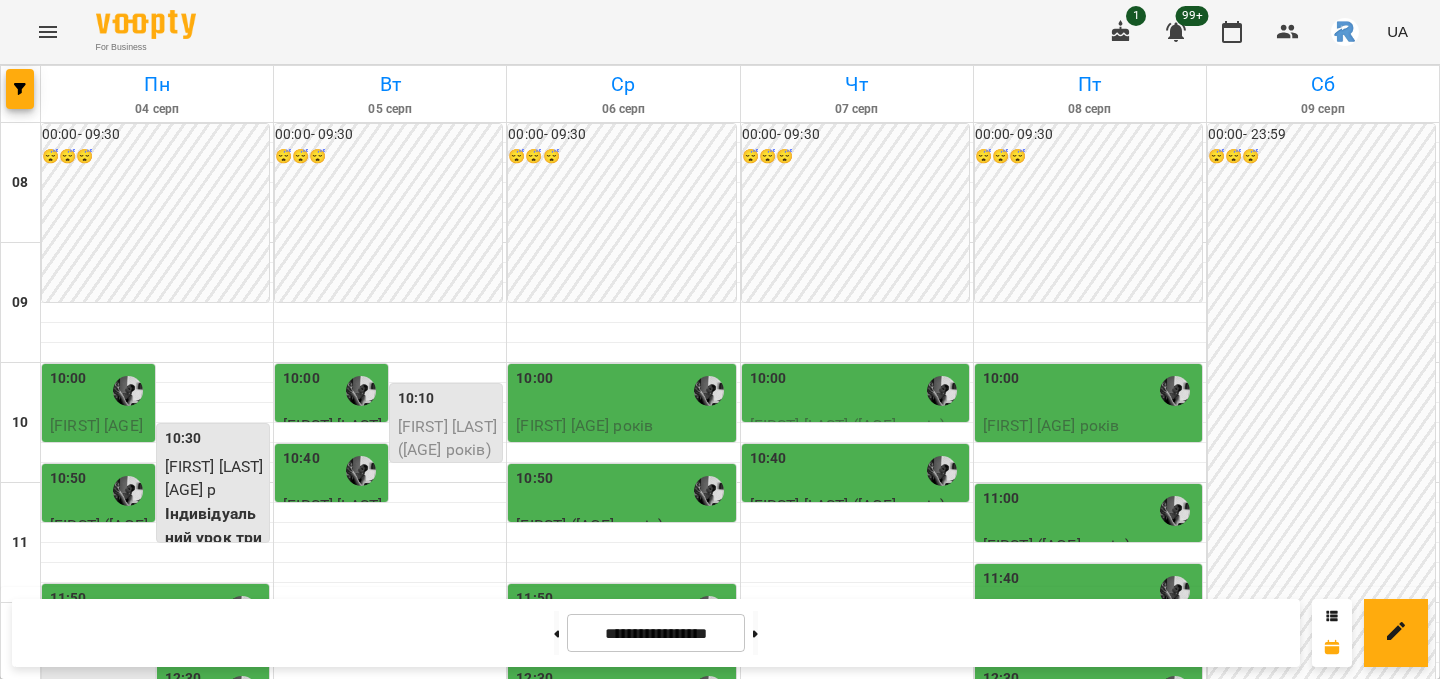scroll, scrollTop: 587, scrollLeft: 0, axis: vertical 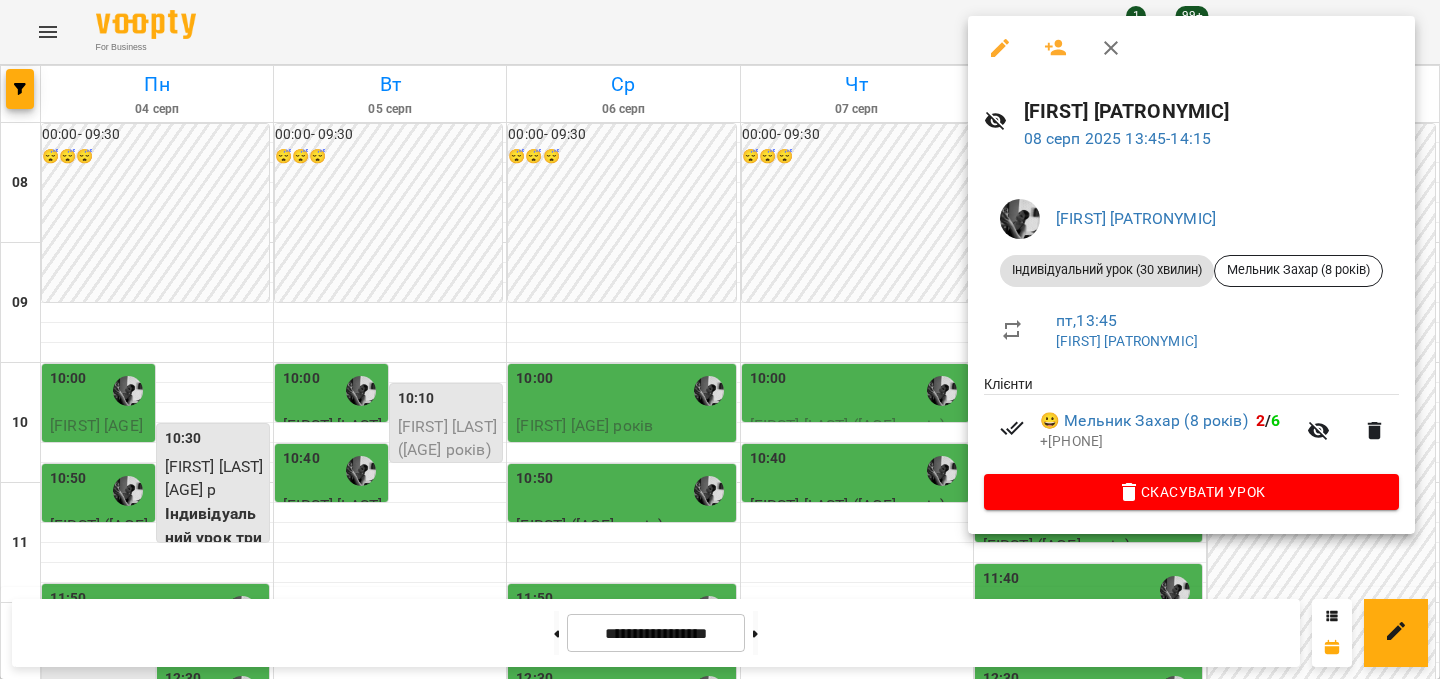 click at bounding box center [720, 339] 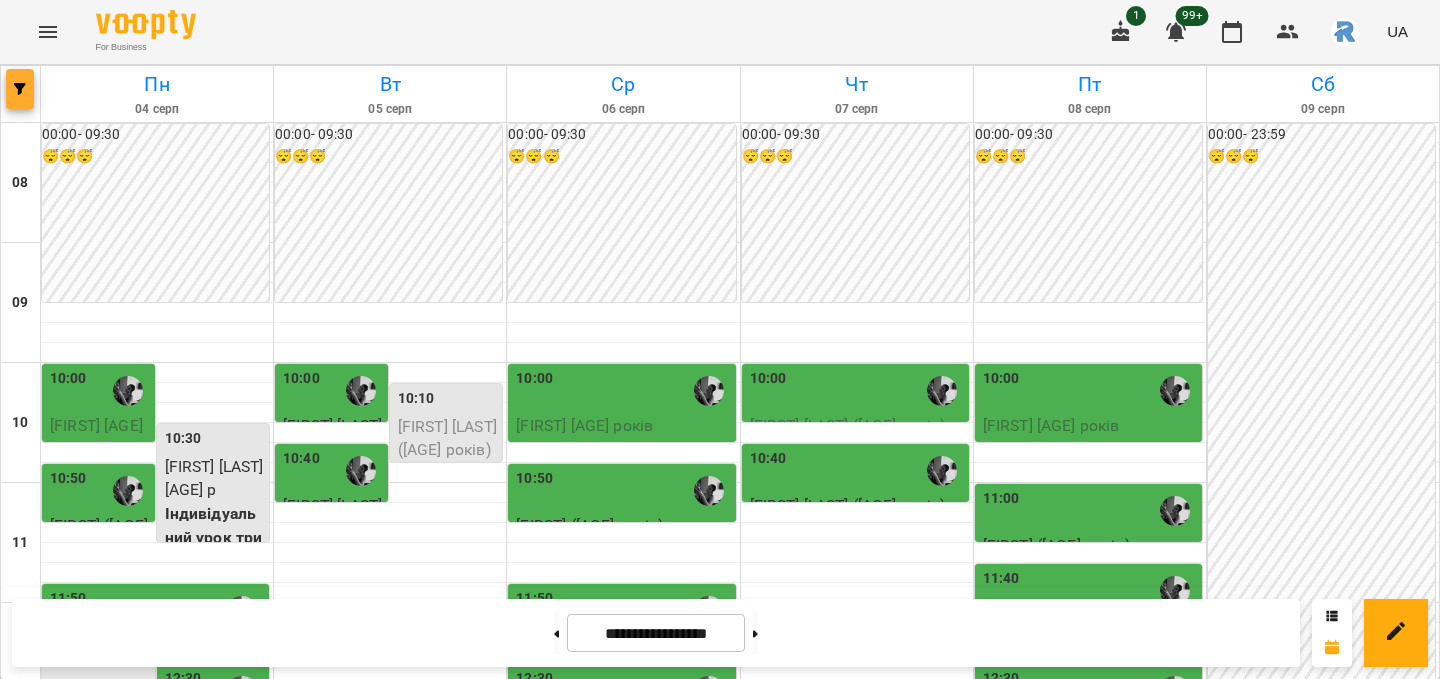 click 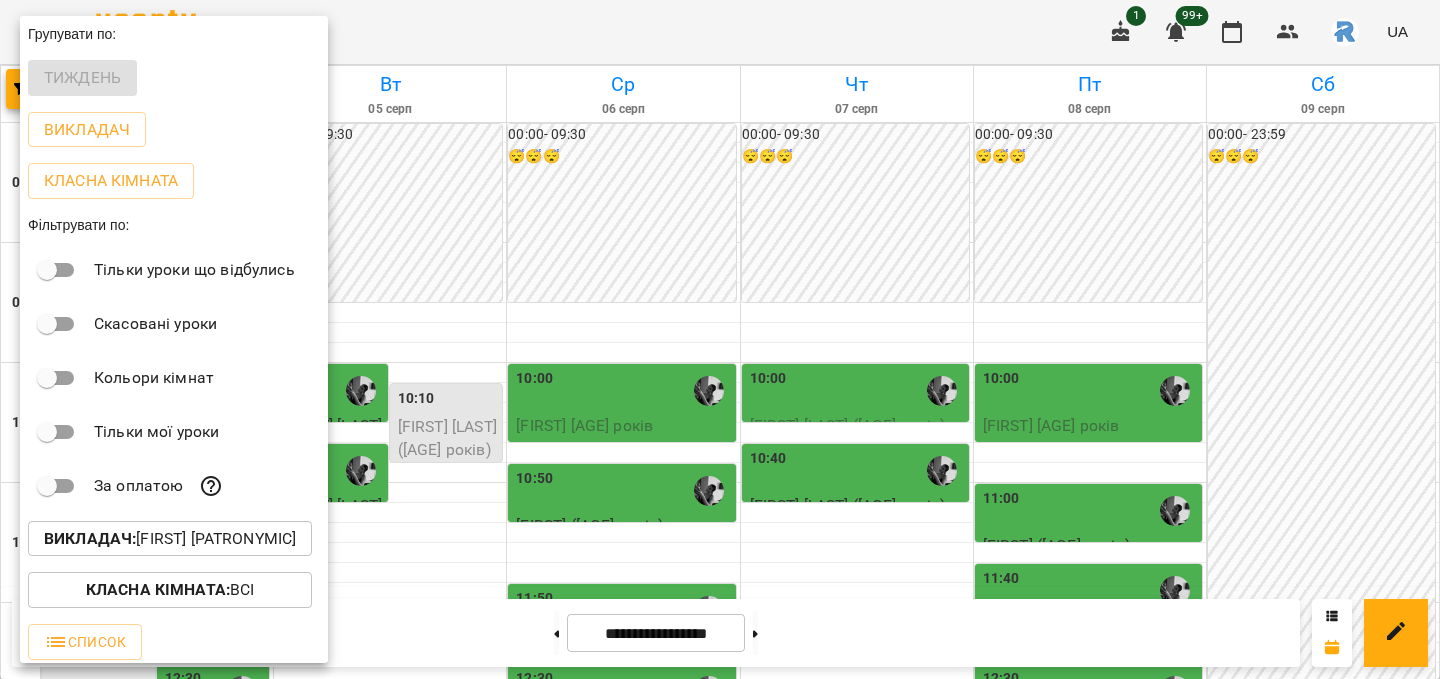click on "Викладач :  Кирилова Софія Сергіївна" at bounding box center (174, 539) 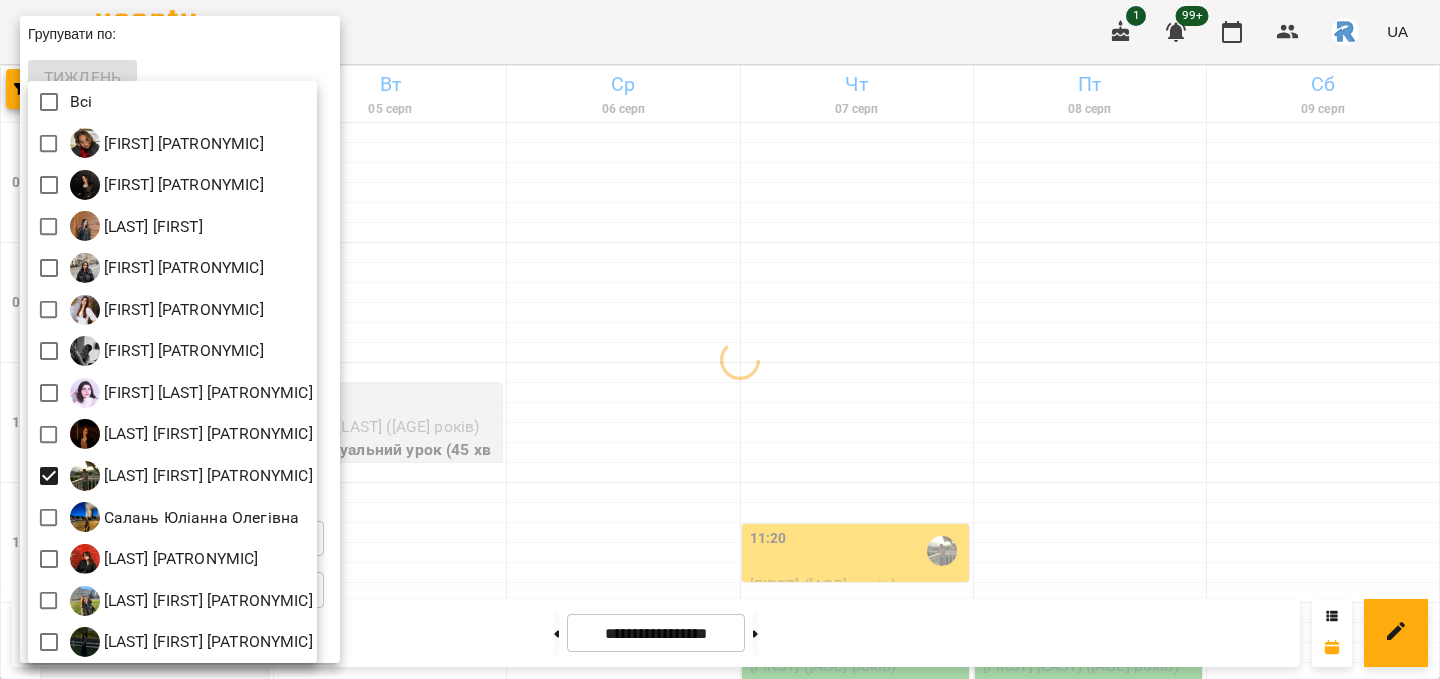 click at bounding box center (720, 339) 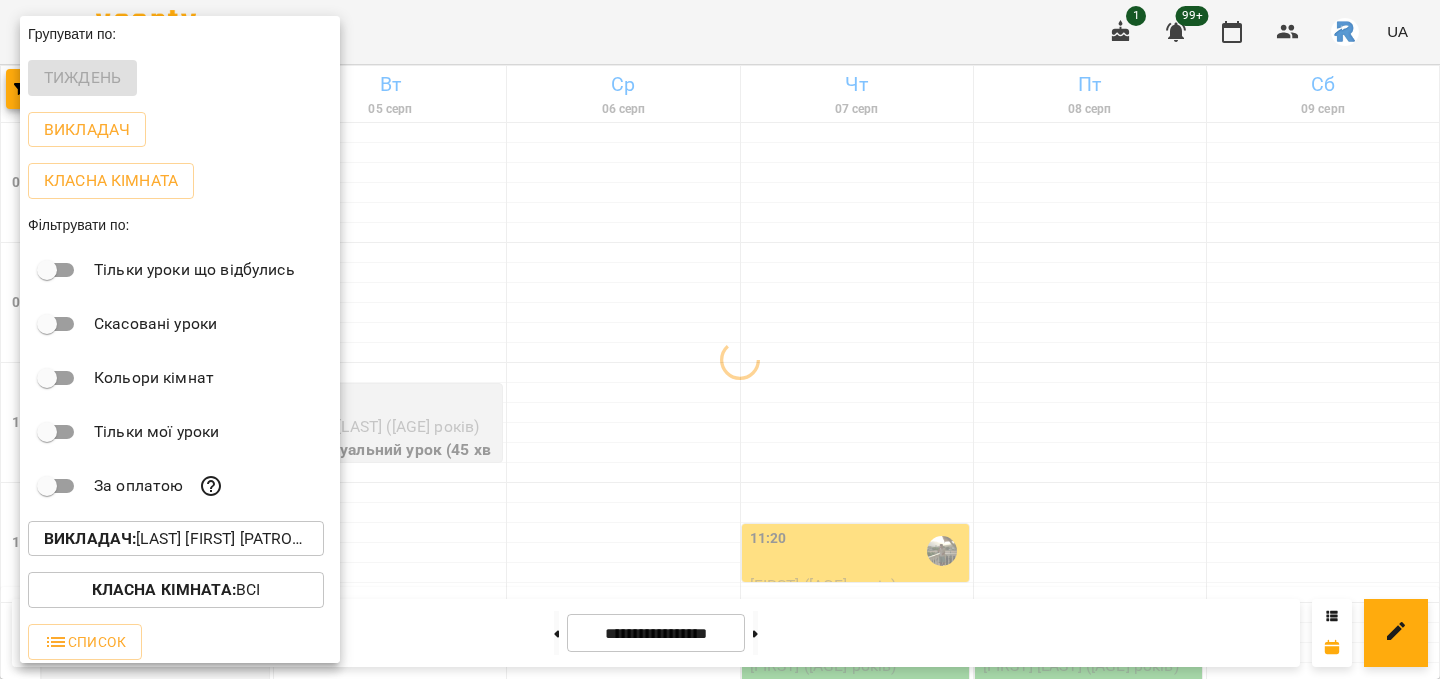 click at bounding box center [720, 339] 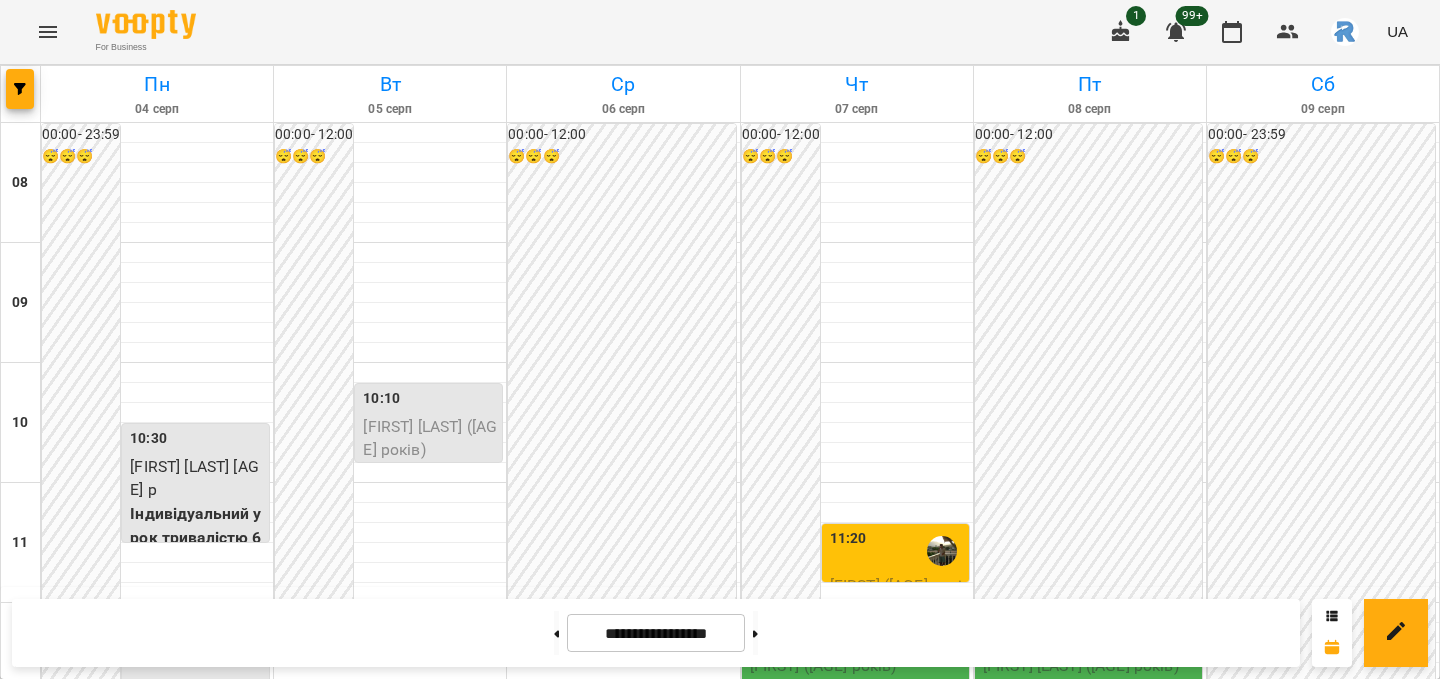 click on "14:10" at bounding box center (1090, 891) 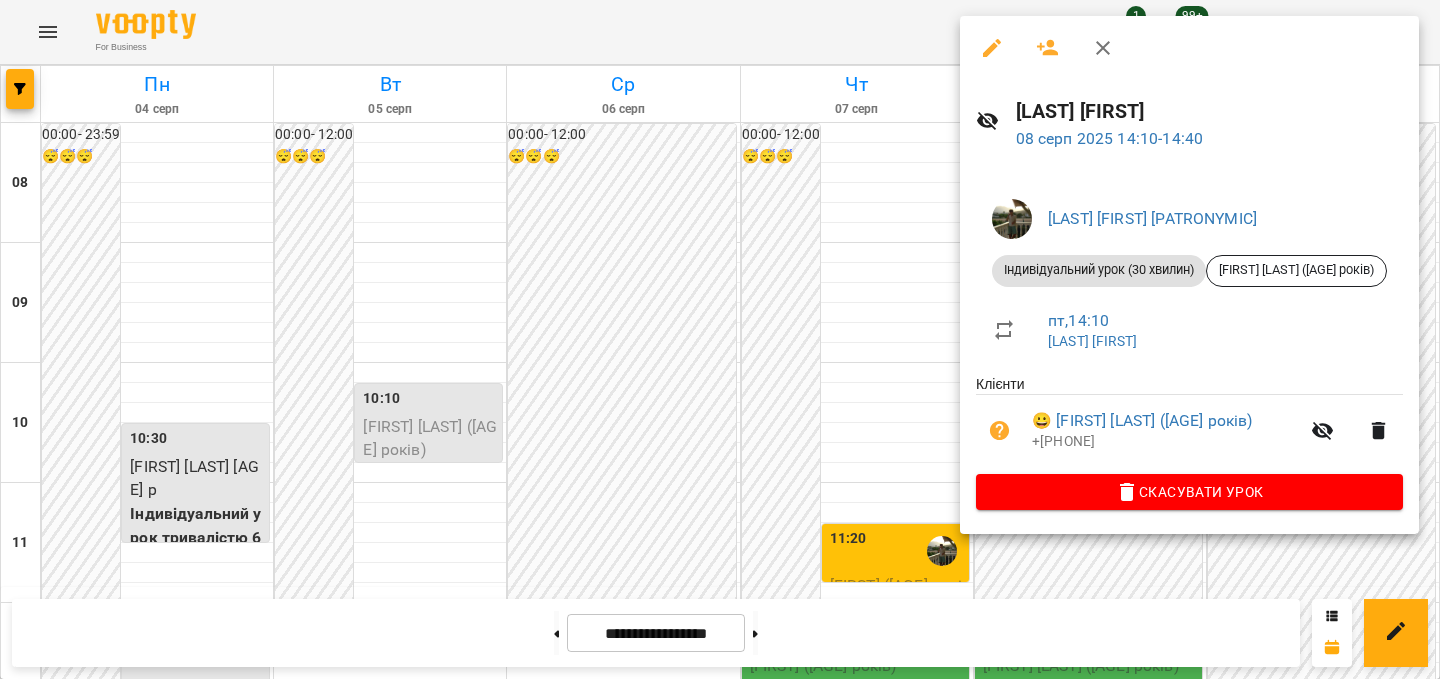 click at bounding box center (720, 339) 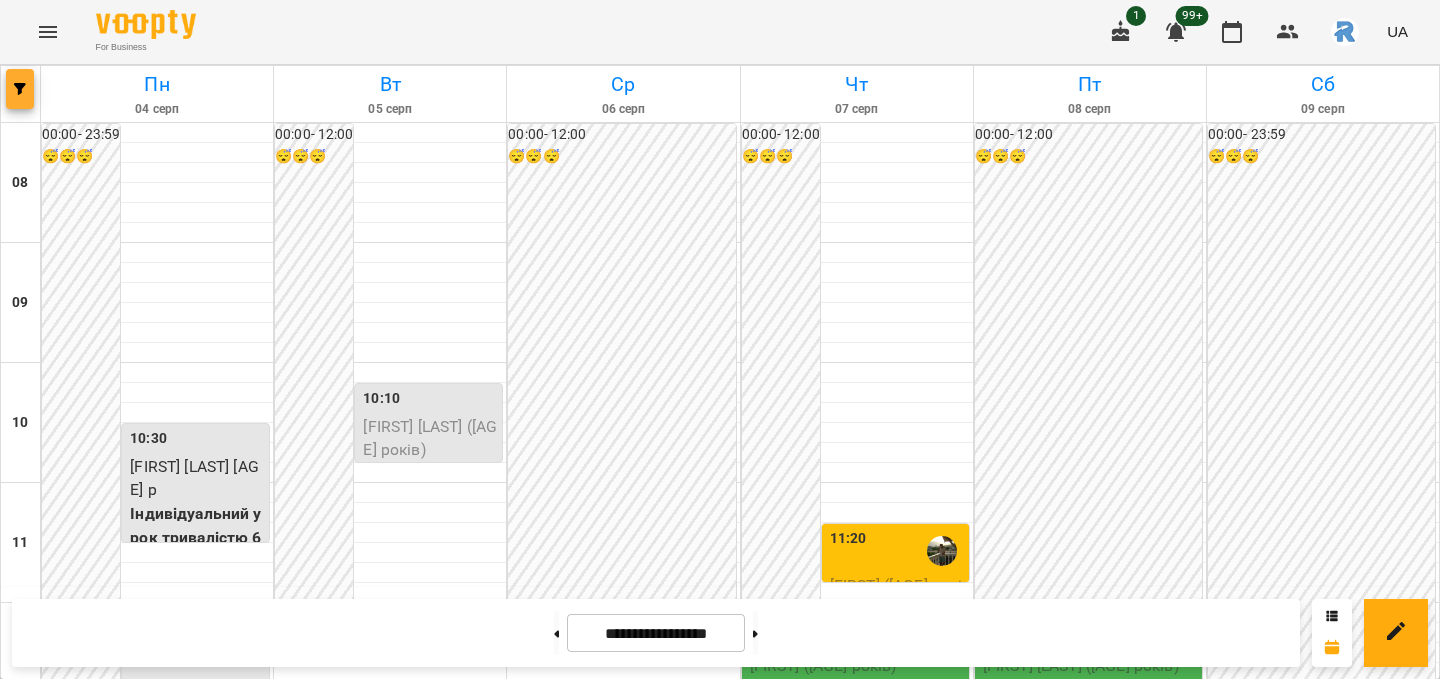 click at bounding box center [20, 89] 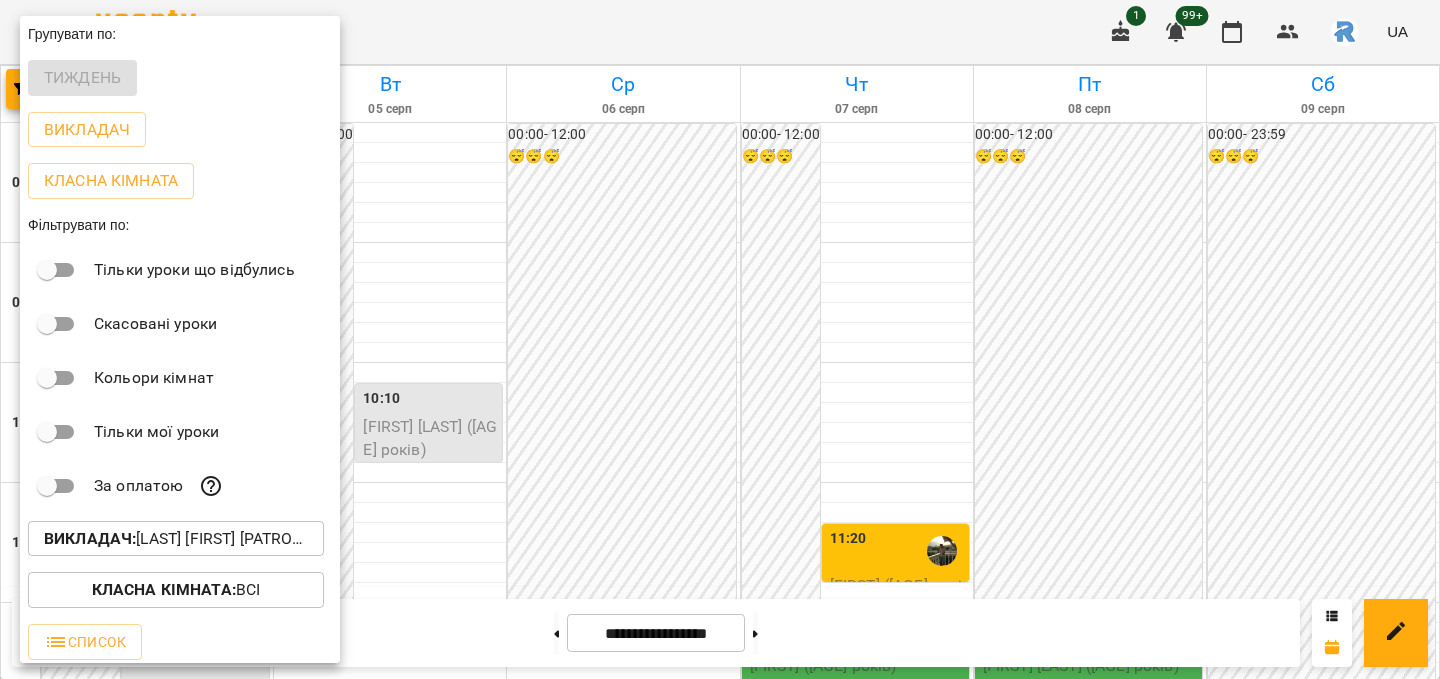 click on "Викладач :  [LAST] [FIRST] [PATRONYMIC]" at bounding box center [176, 539] 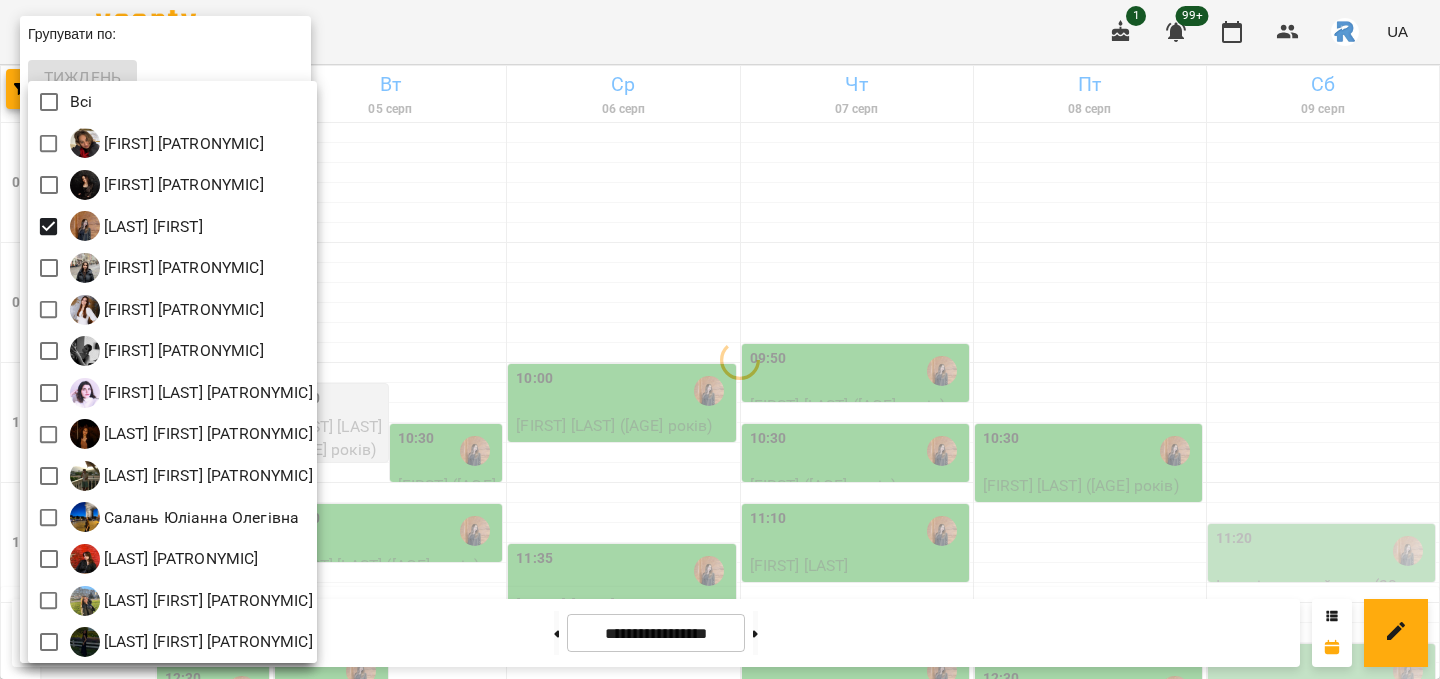 click at bounding box center [720, 339] 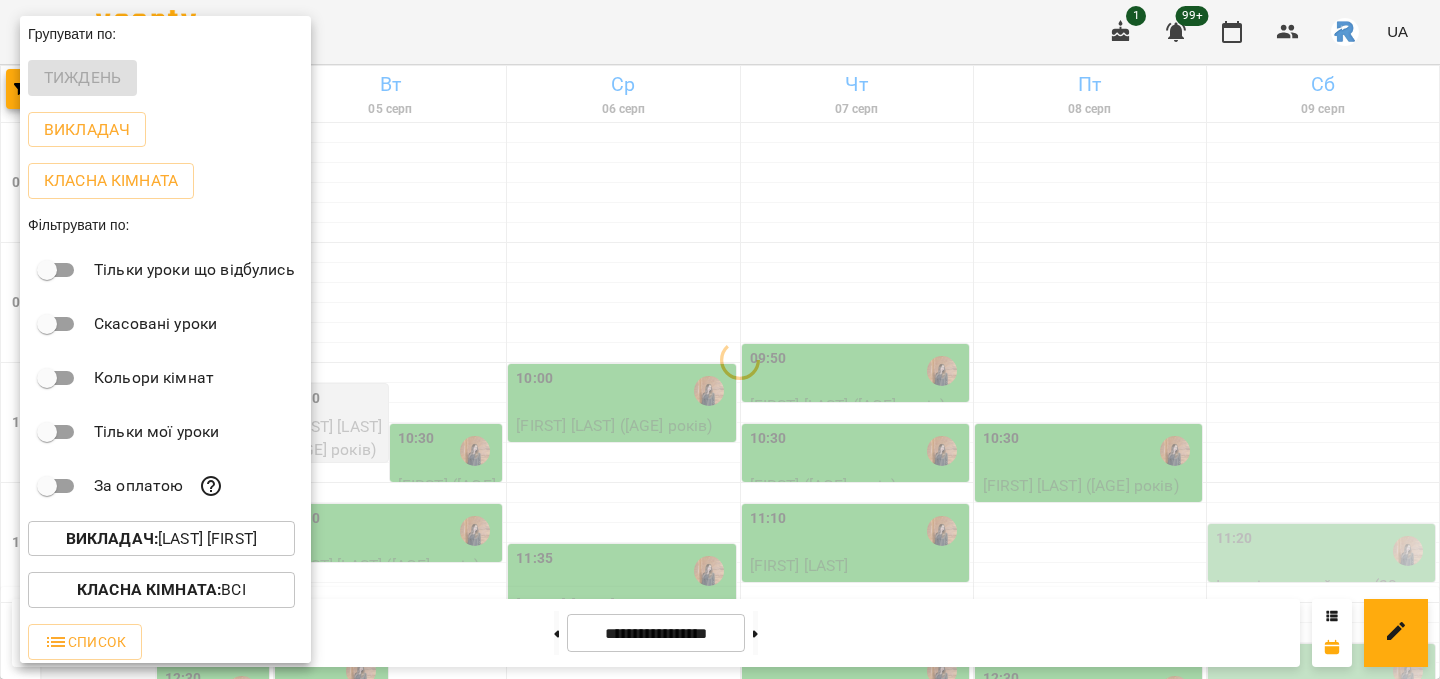 click at bounding box center (720, 339) 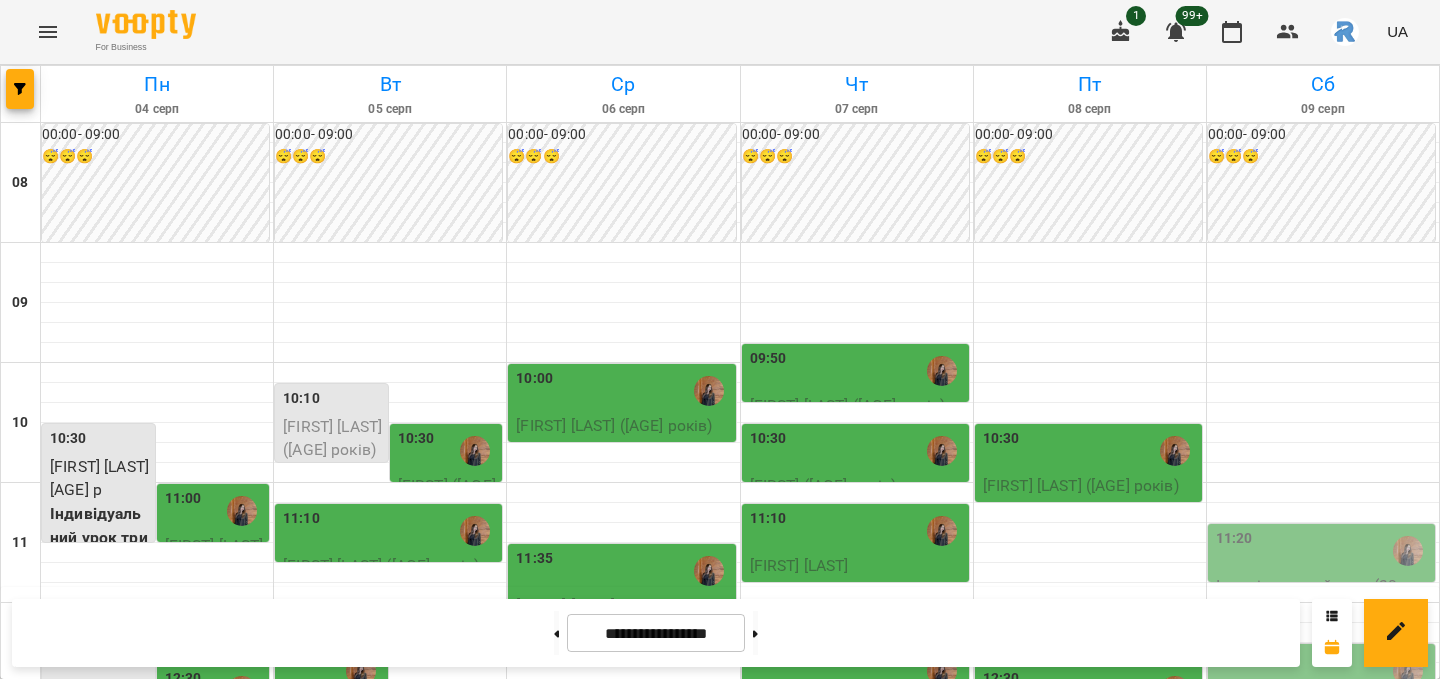 click on "14:40" at bounding box center [1090, 951] 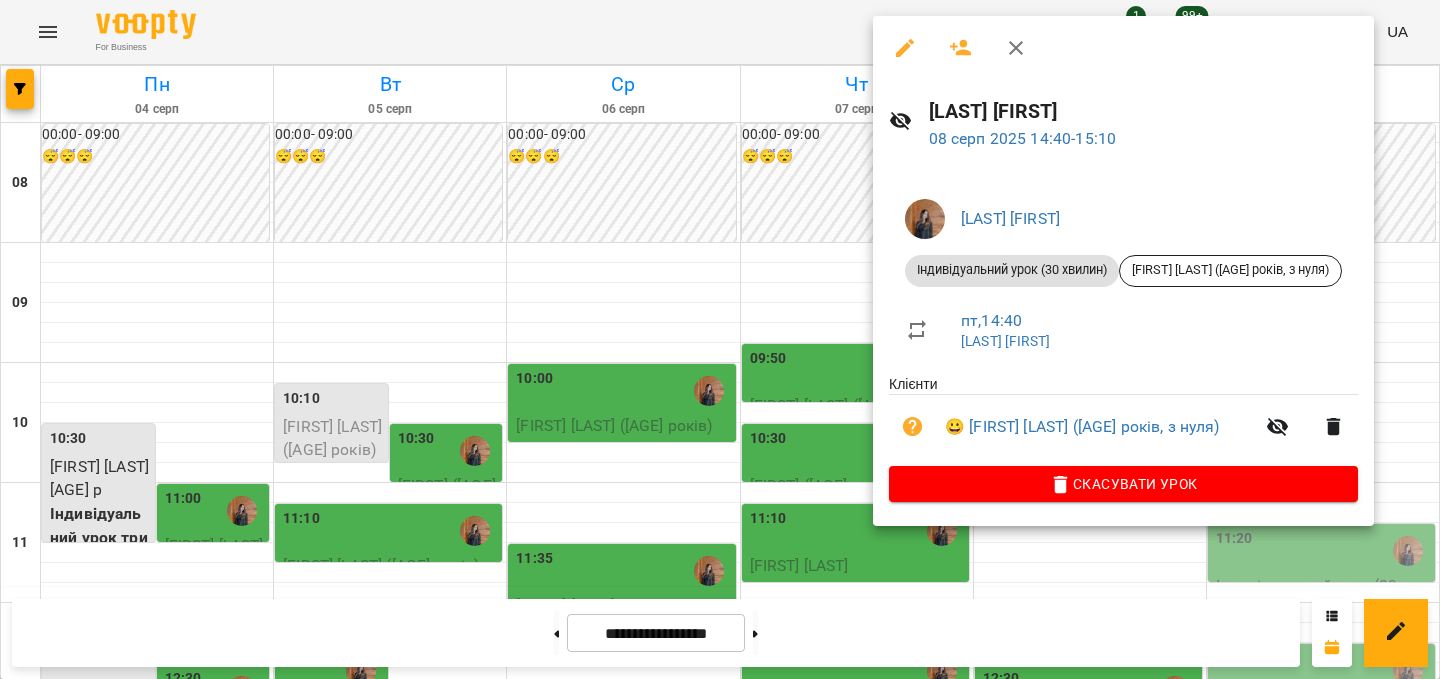 click at bounding box center (720, 339) 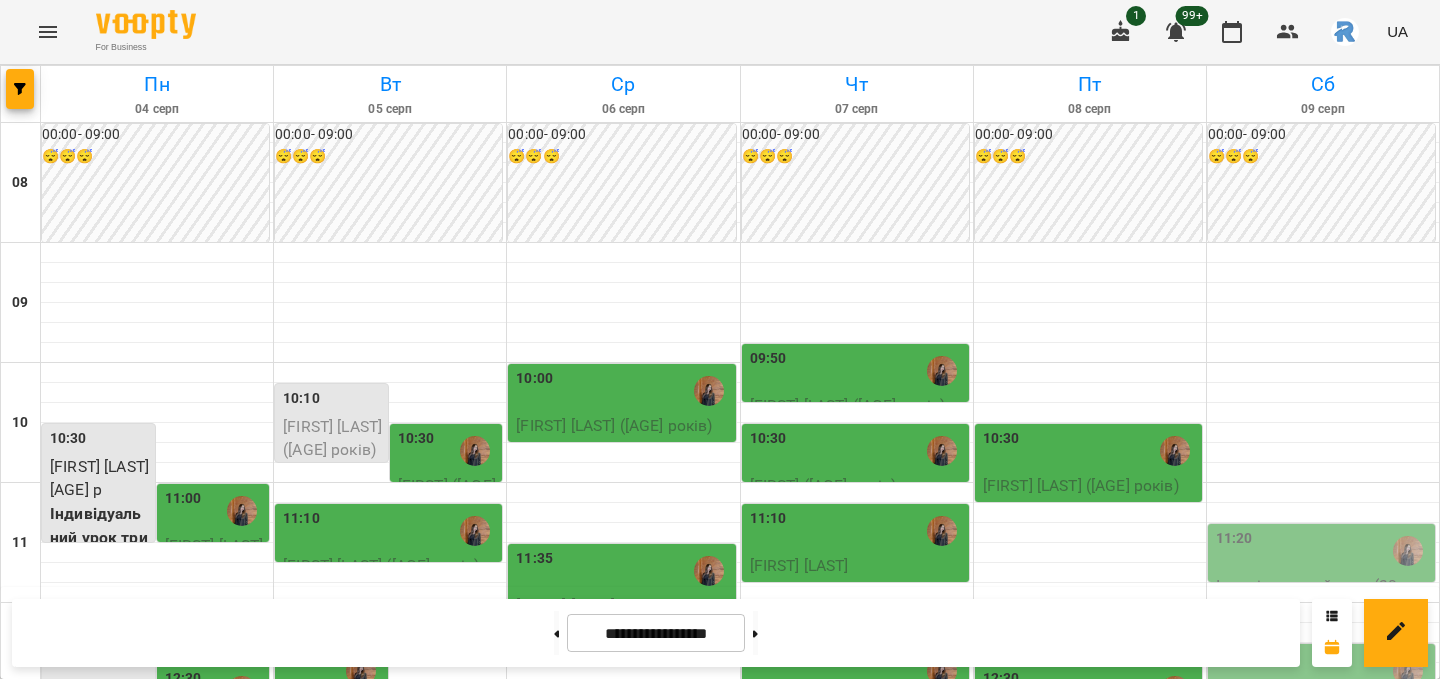 click on "15:20" at bounding box center (1090, 1031) 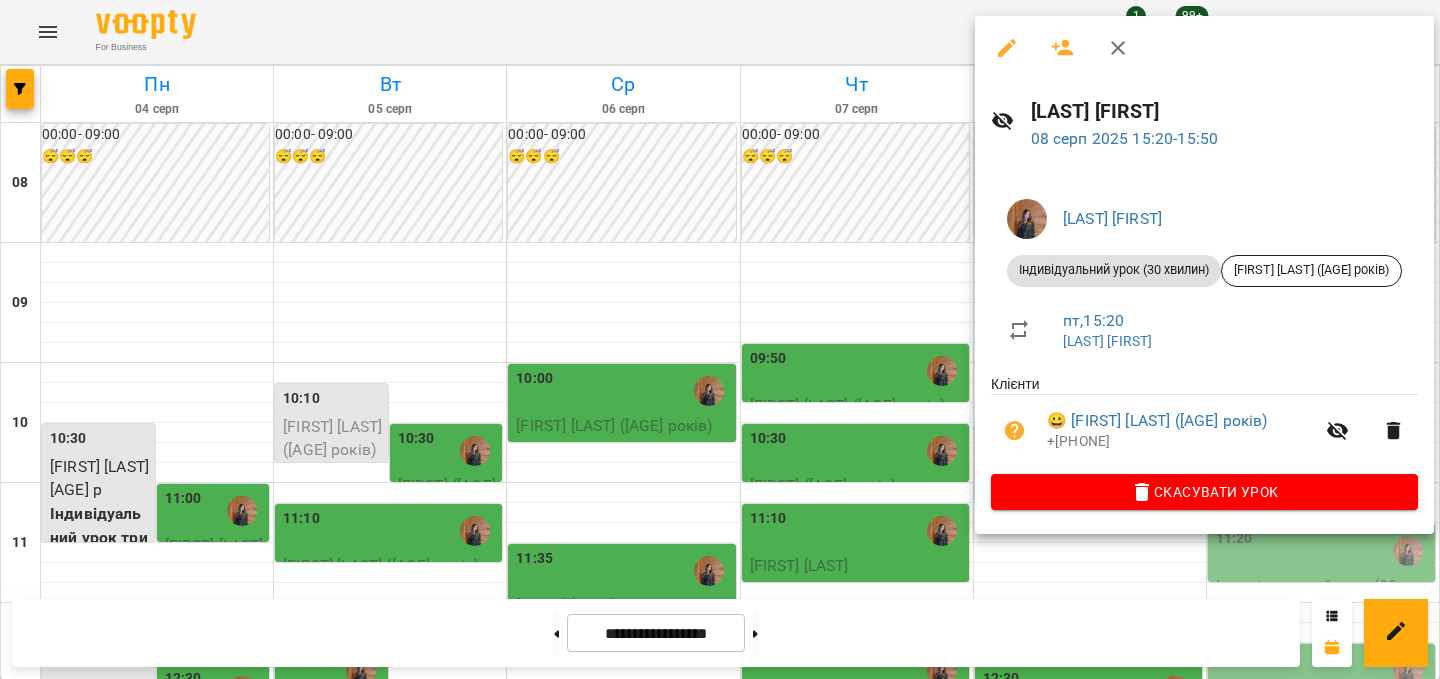 click at bounding box center (720, 339) 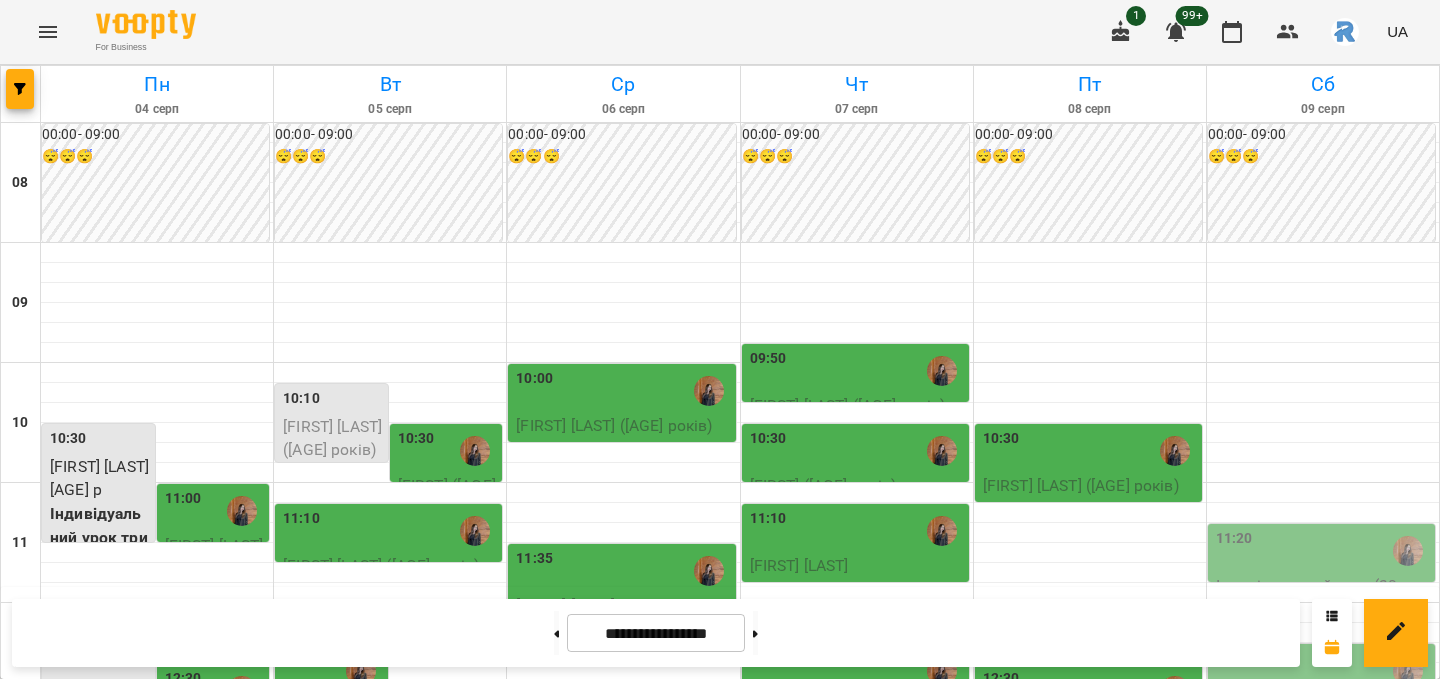 scroll, scrollTop: 603, scrollLeft: 0, axis: vertical 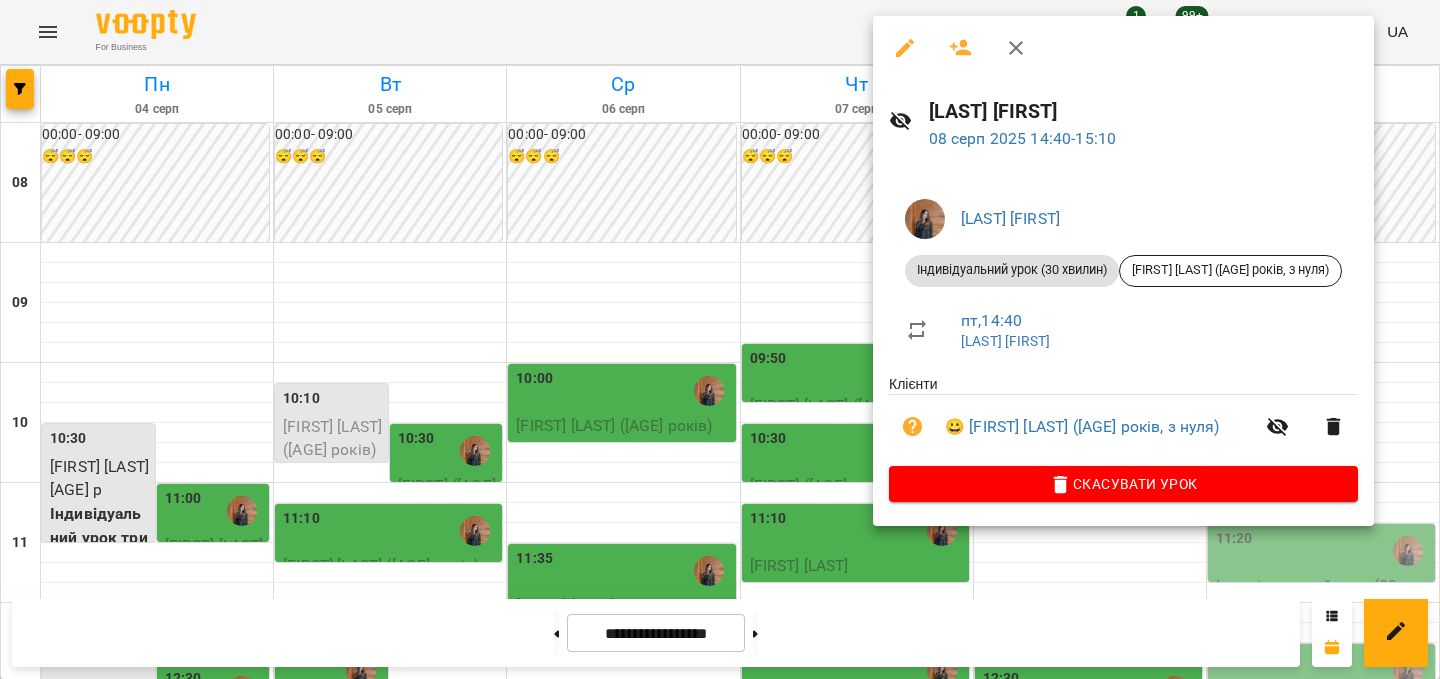 click on "Скасувати Урок" at bounding box center [1123, 484] 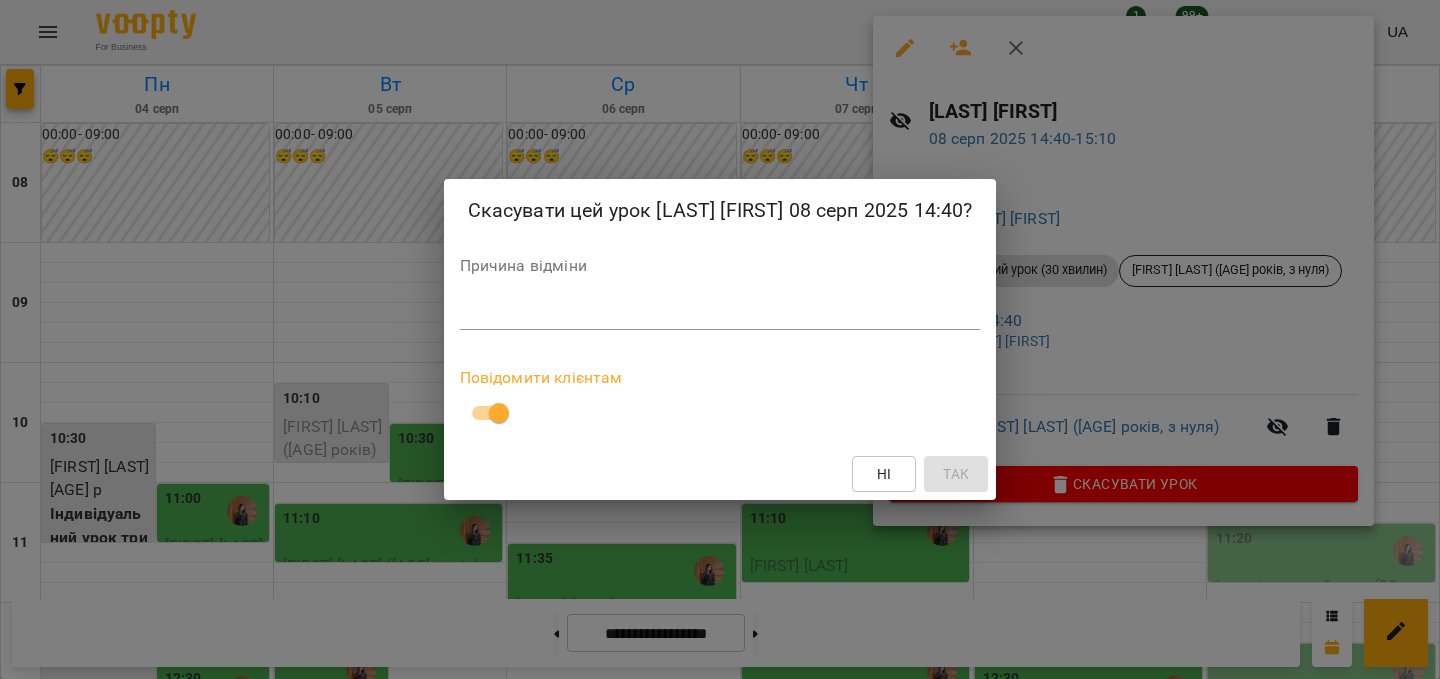 click at bounding box center [720, 313] 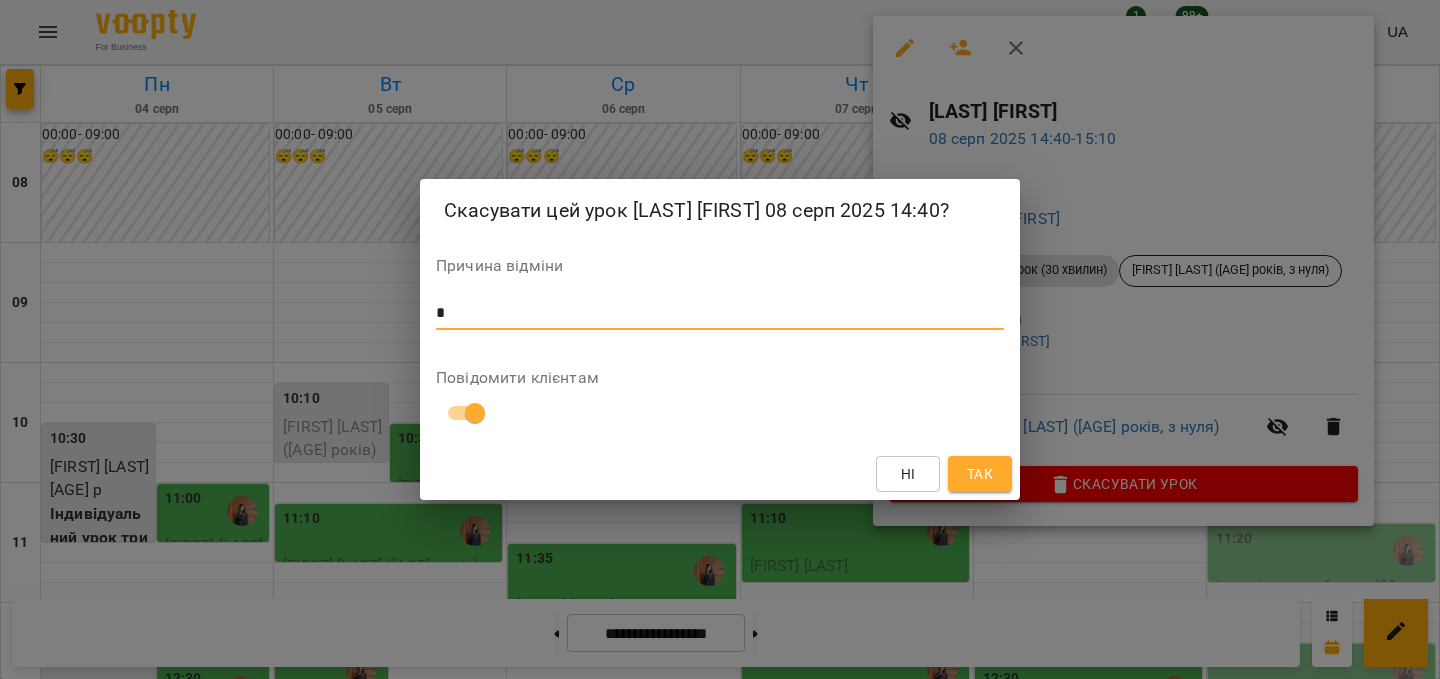 type on "*" 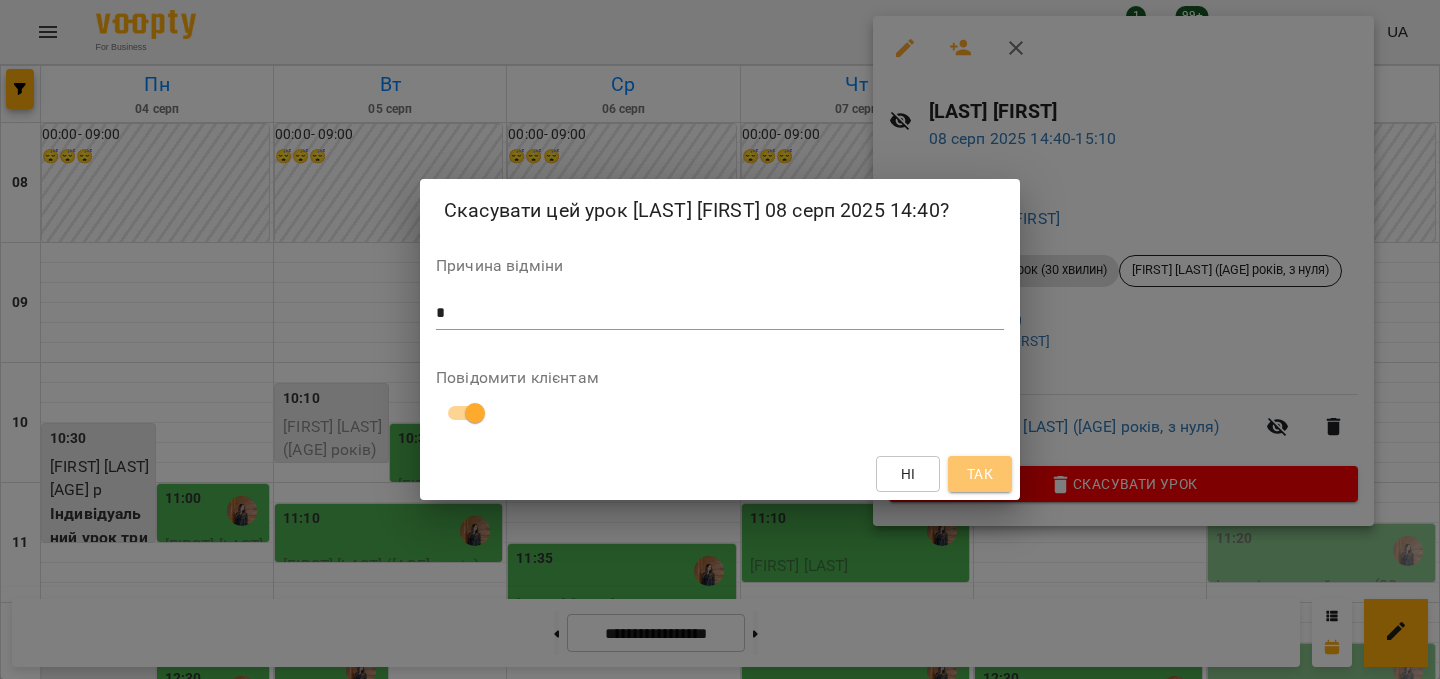click on "Так" at bounding box center [980, 474] 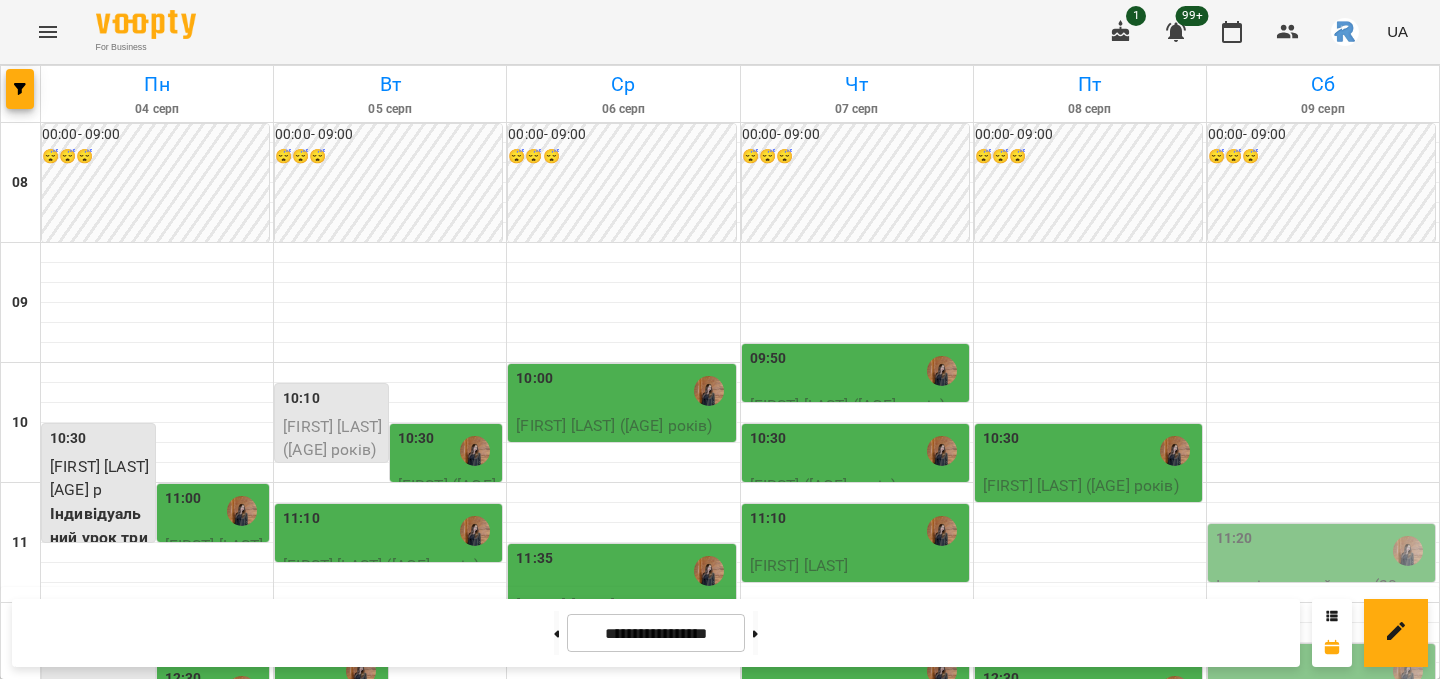 click on "15:20" at bounding box center (1090, 1031) 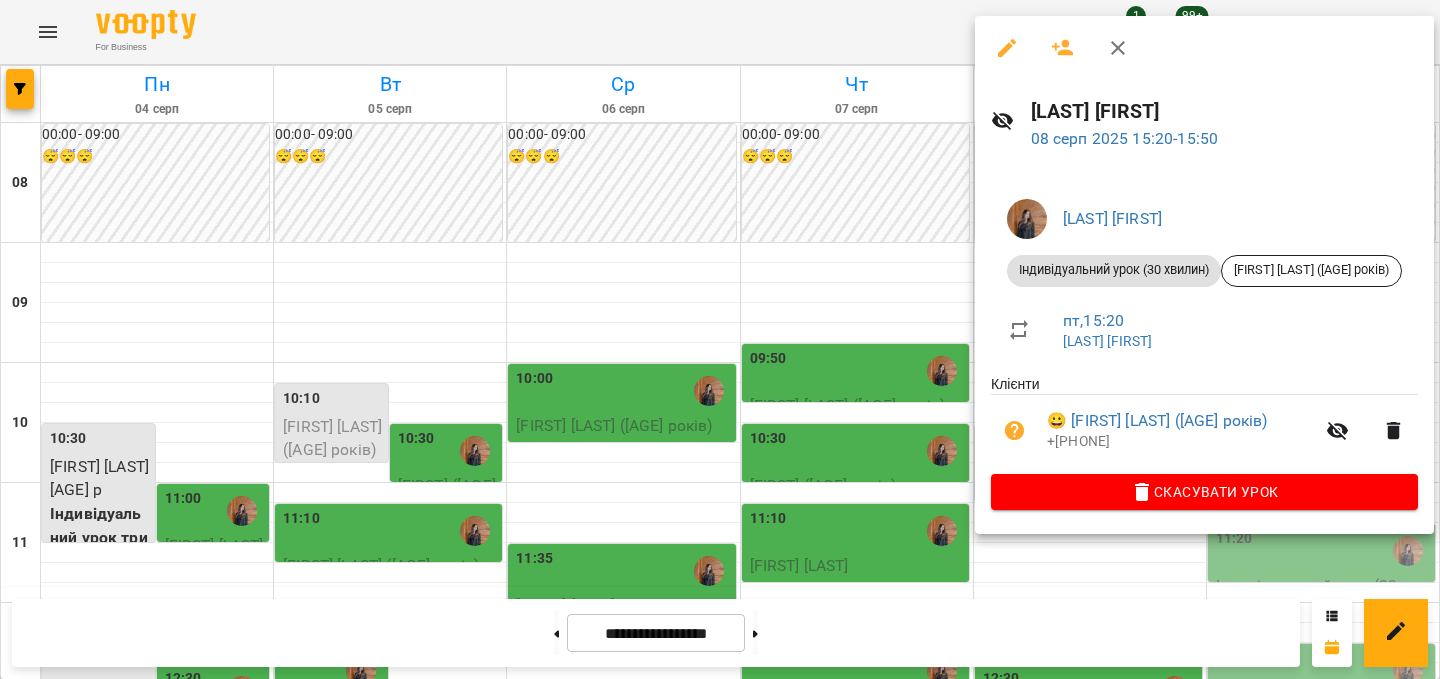 click on "Скасувати Урок" at bounding box center (1204, 492) 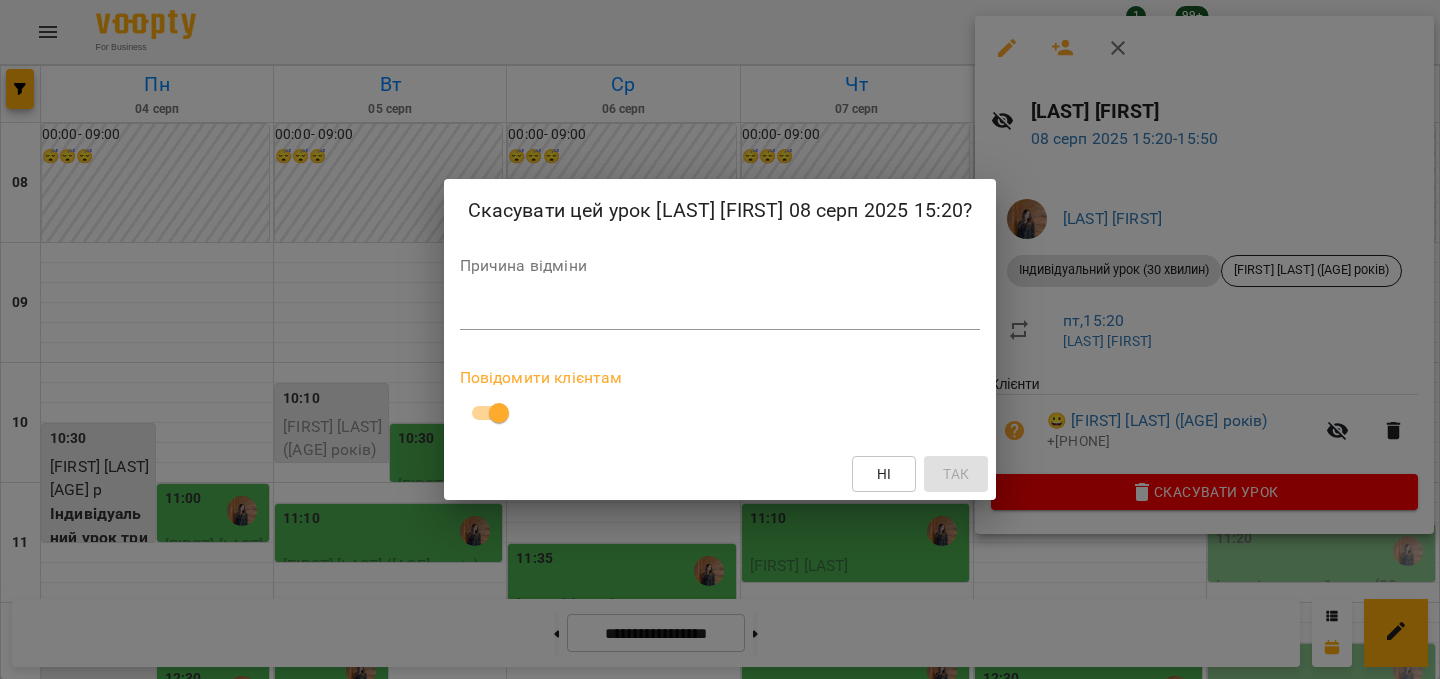 click at bounding box center (720, 313) 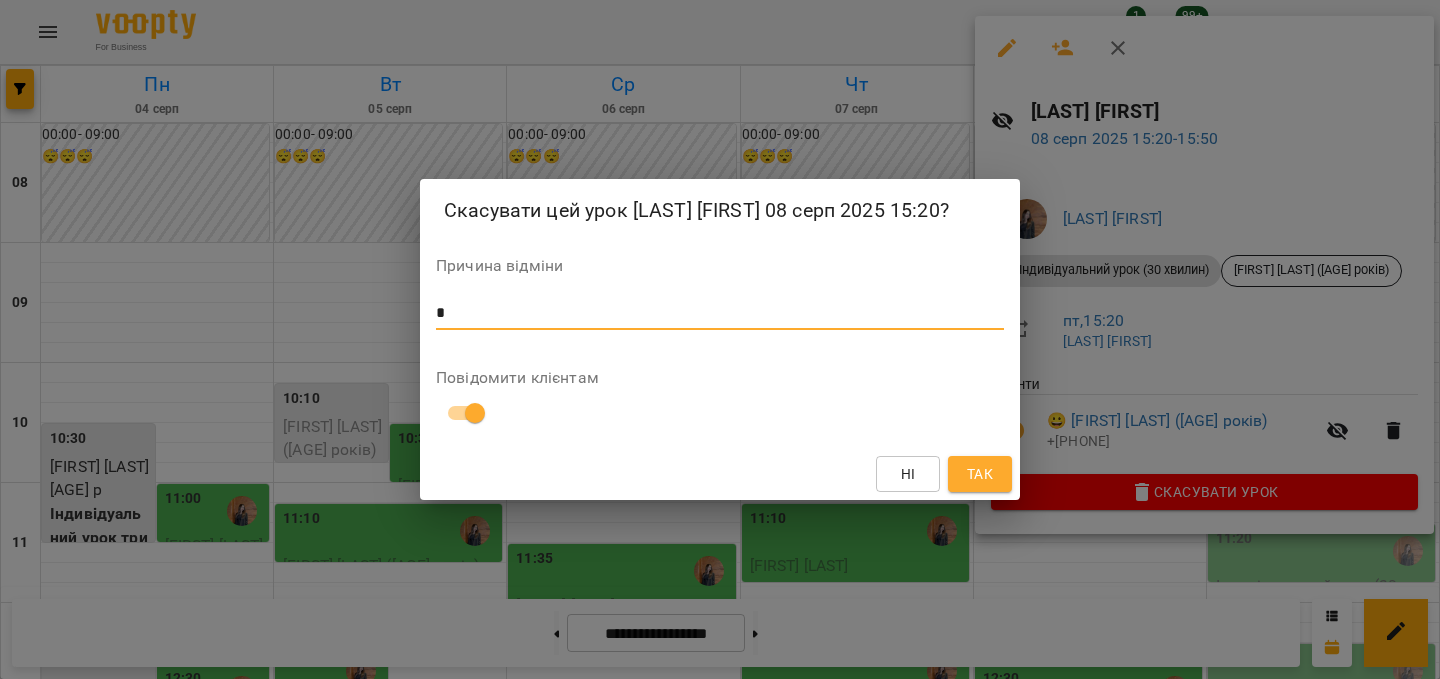 type on "*" 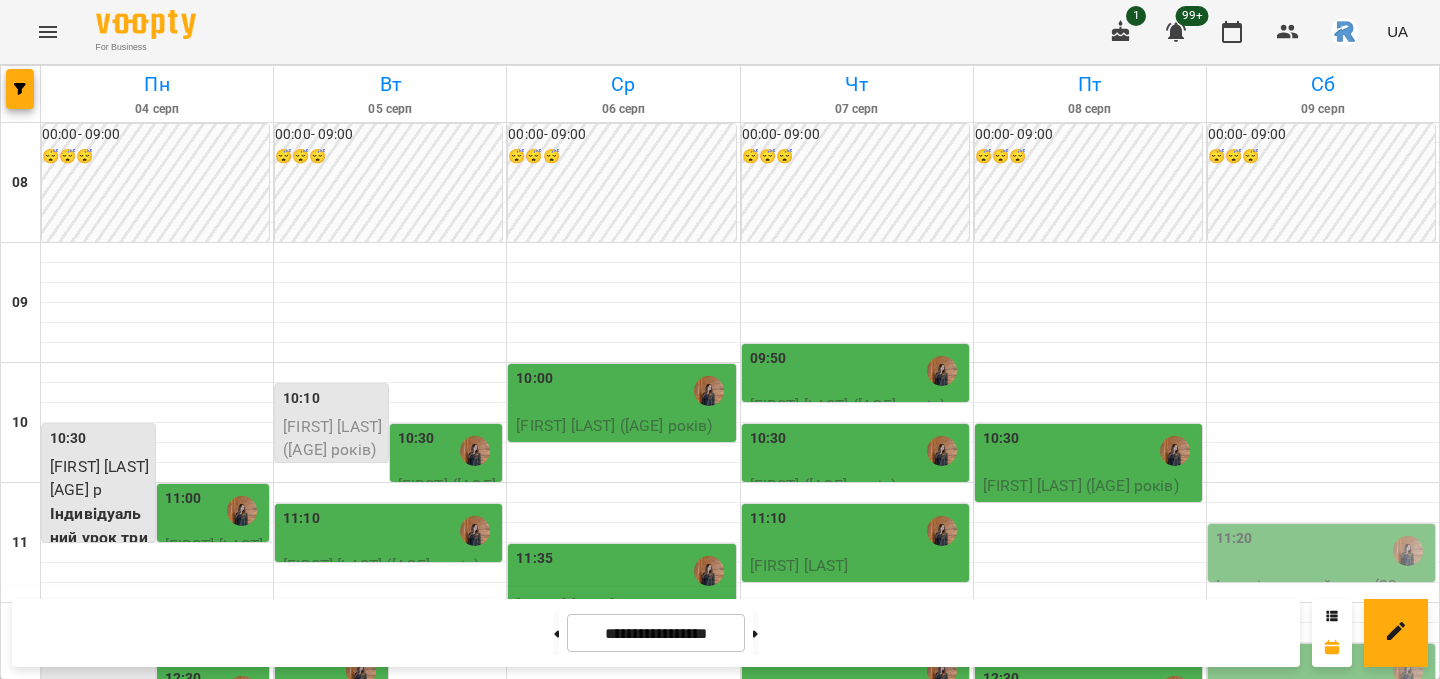 scroll, scrollTop: 457, scrollLeft: 0, axis: vertical 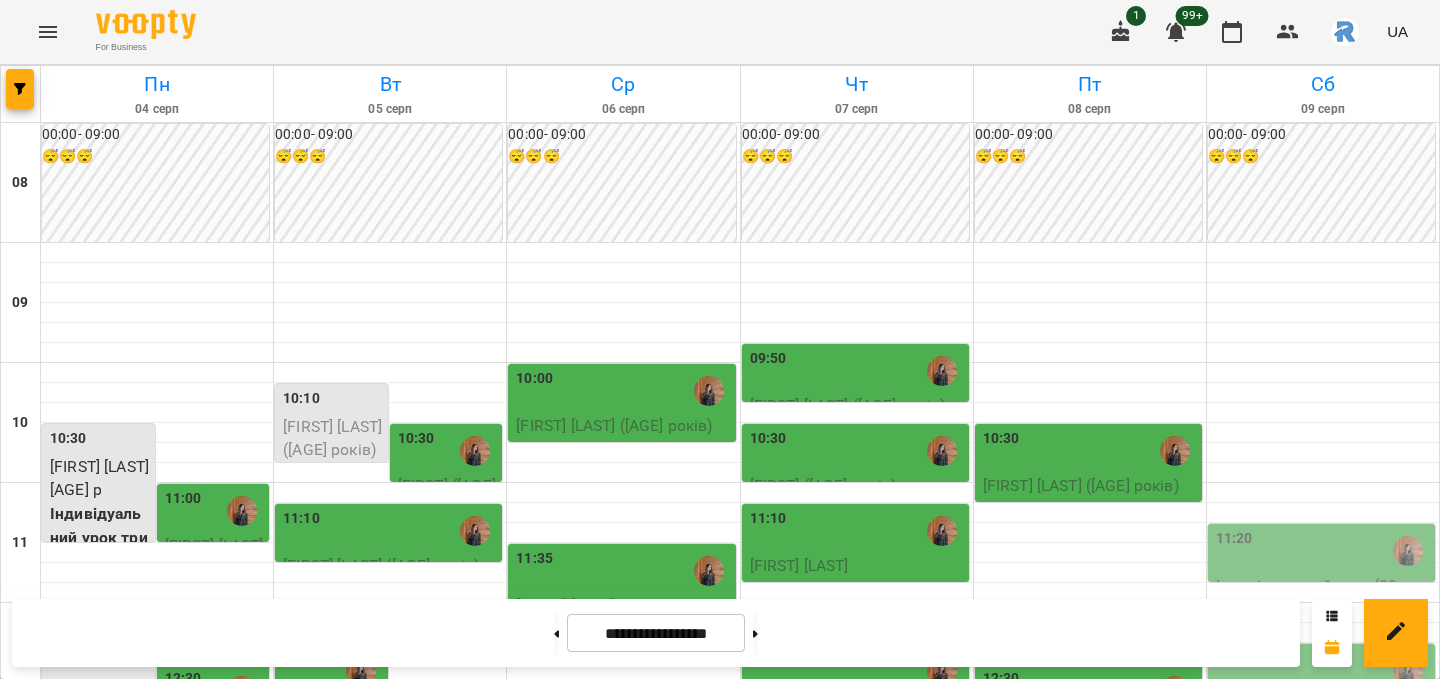 click at bounding box center [1323, 733] 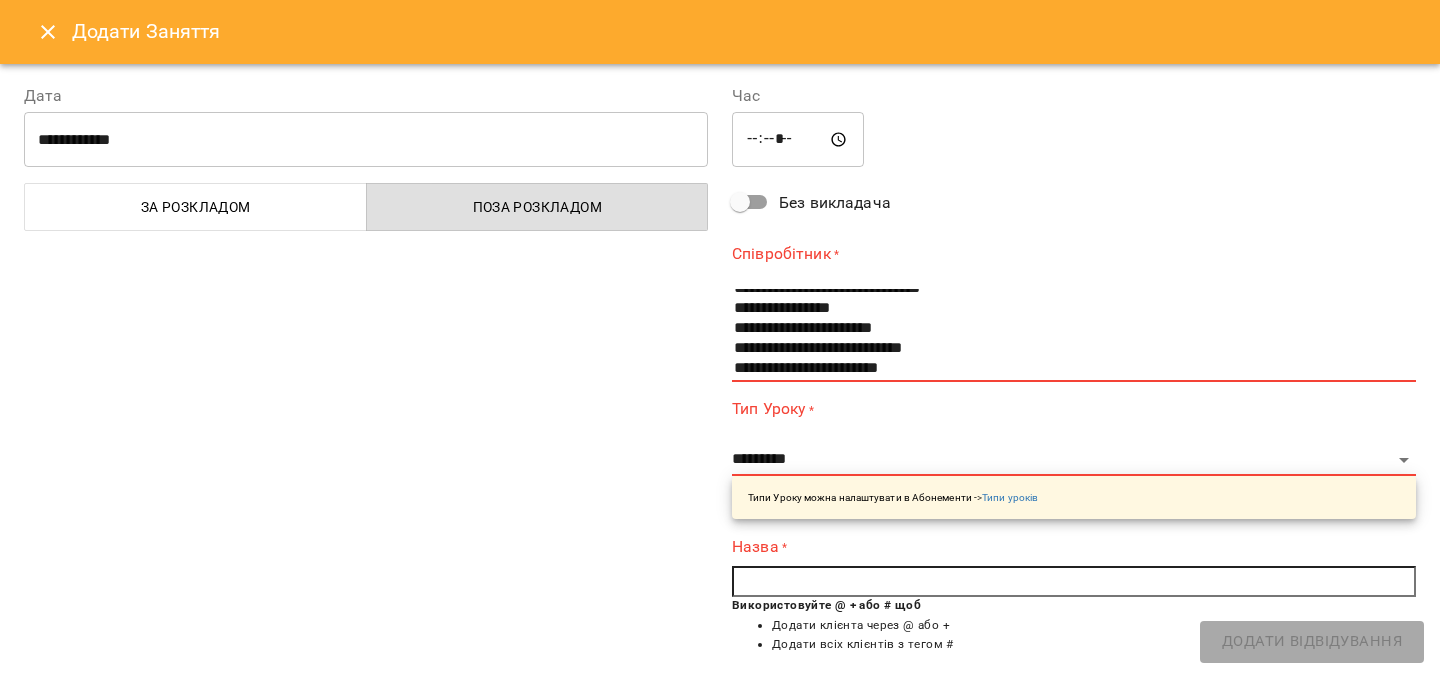 scroll, scrollTop: 30, scrollLeft: 0, axis: vertical 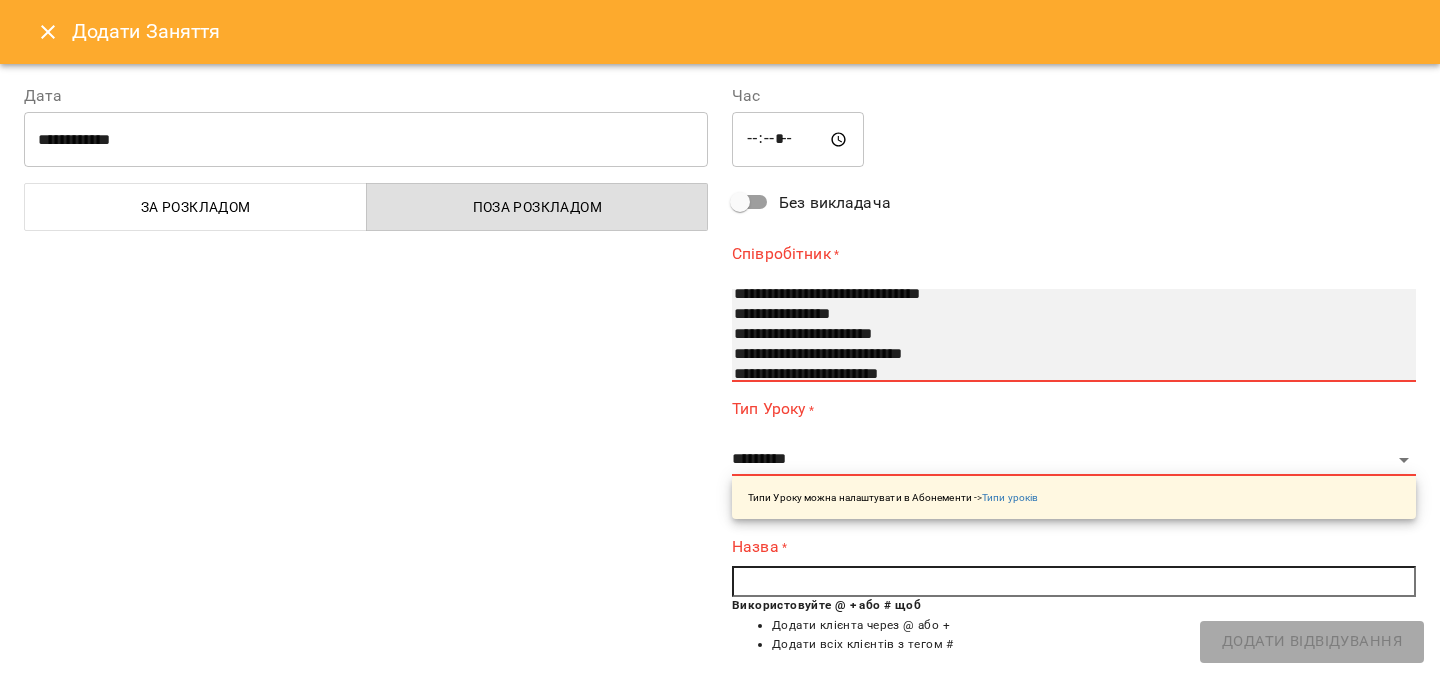 select on "**********" 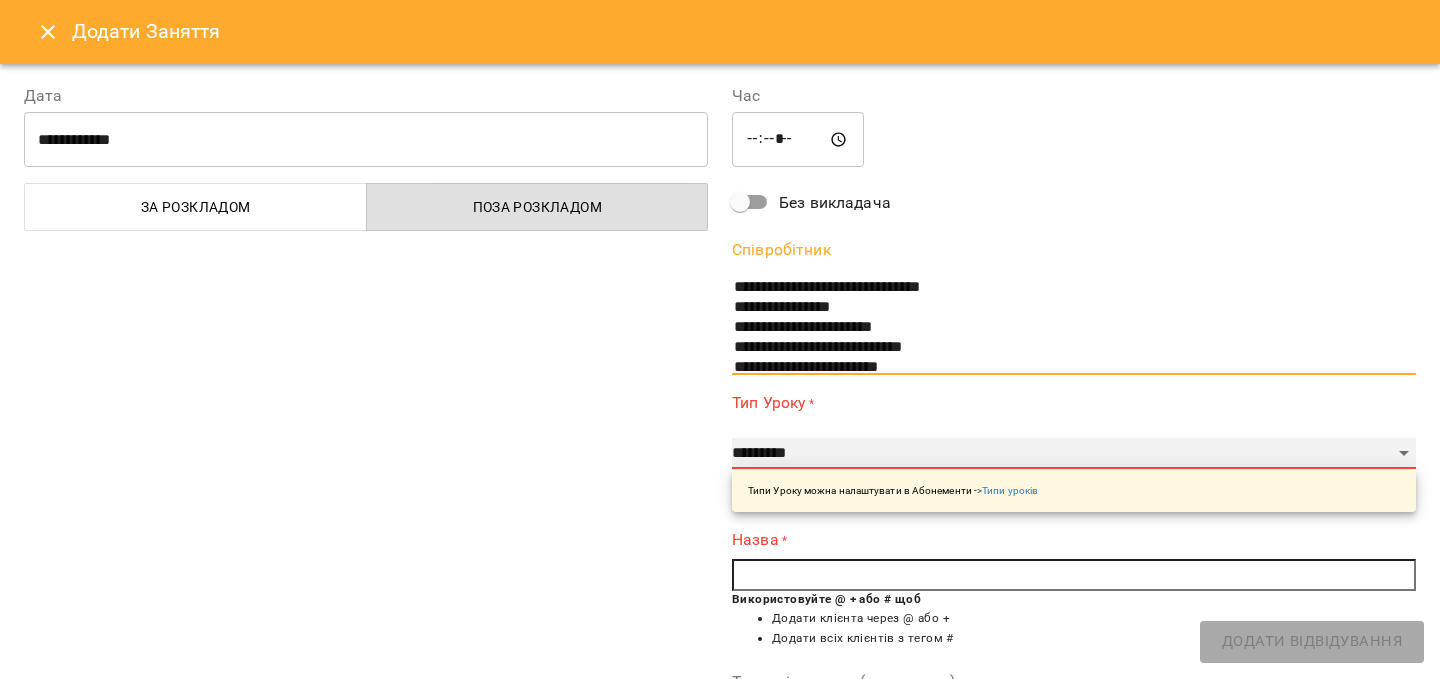 click on "**********" at bounding box center [1074, 454] 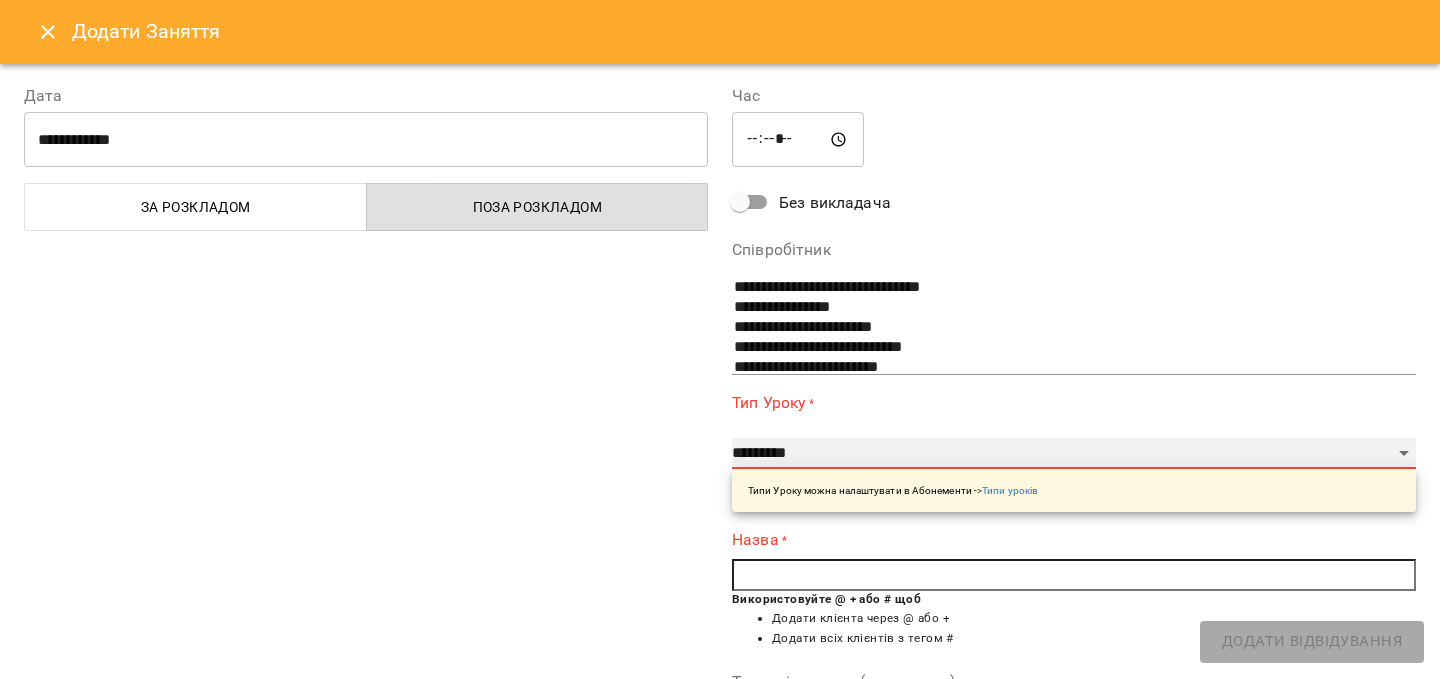select on "**********" 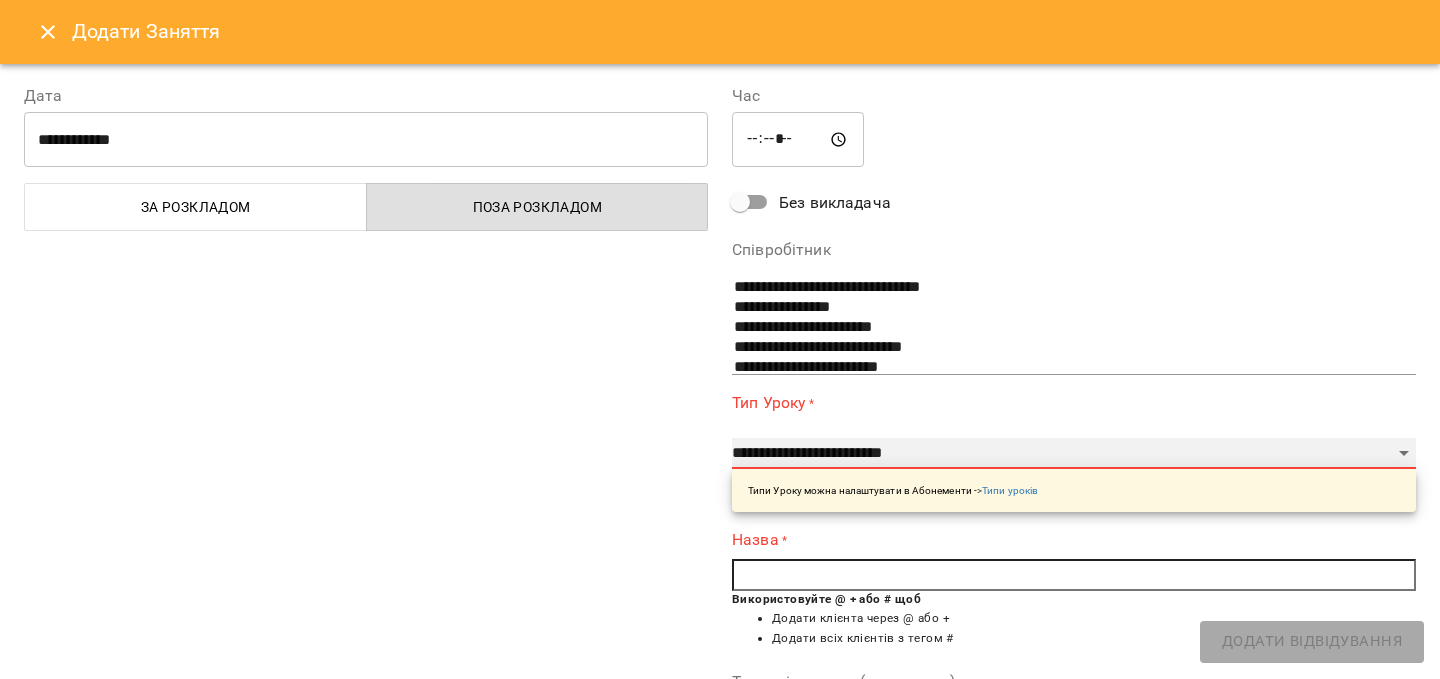 type on "**" 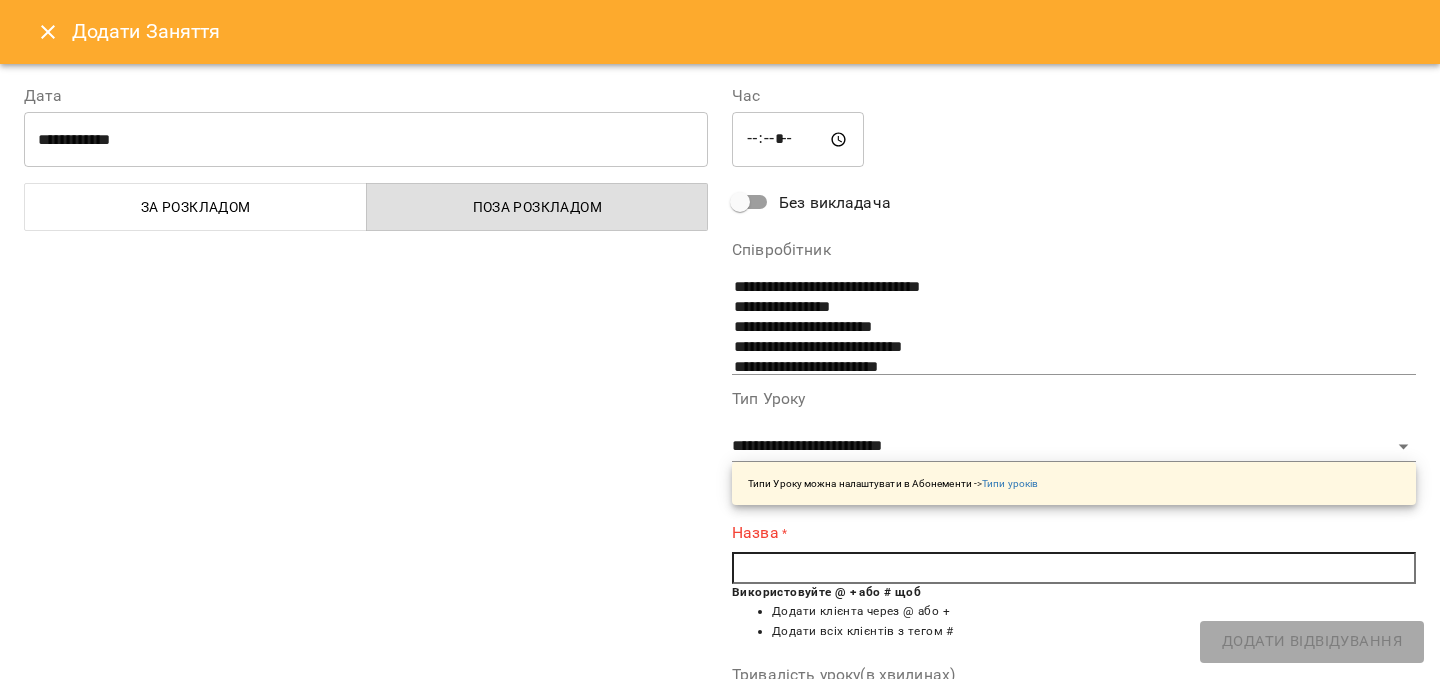 click at bounding box center [1074, 568] 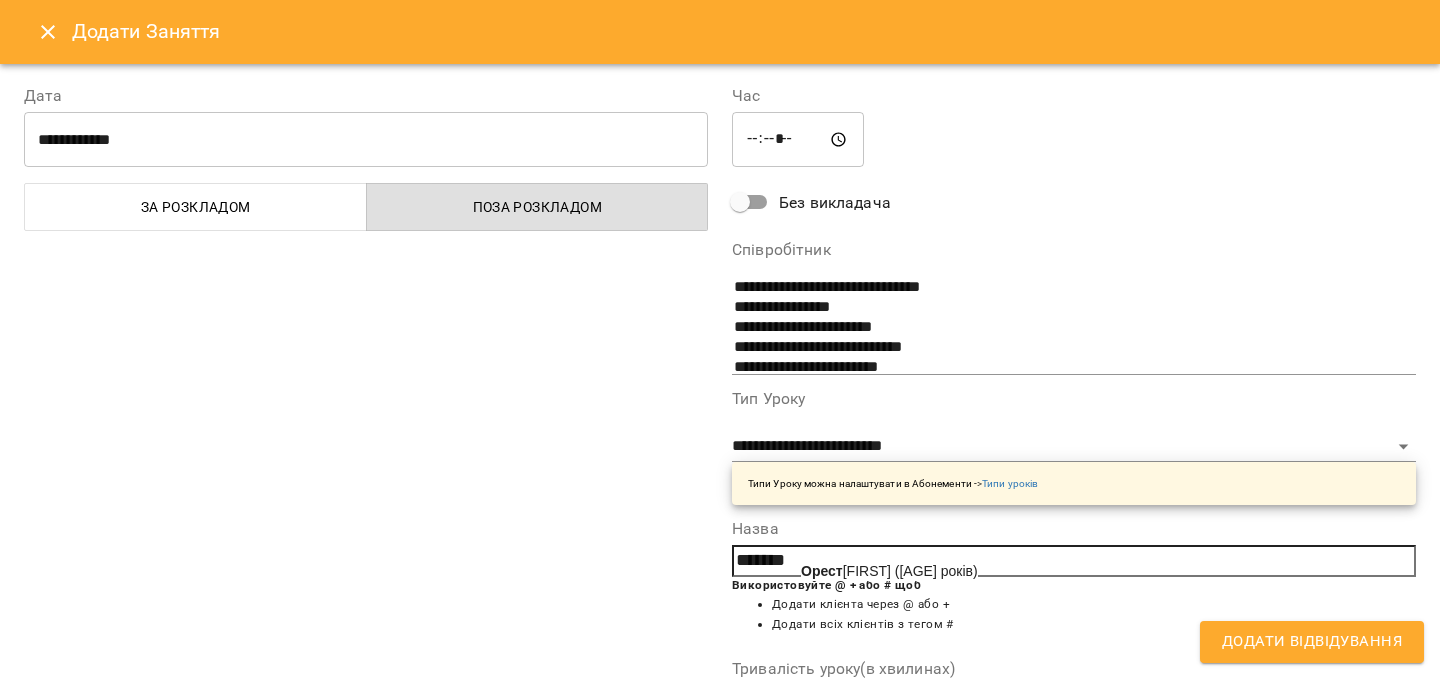 click on "Орест" 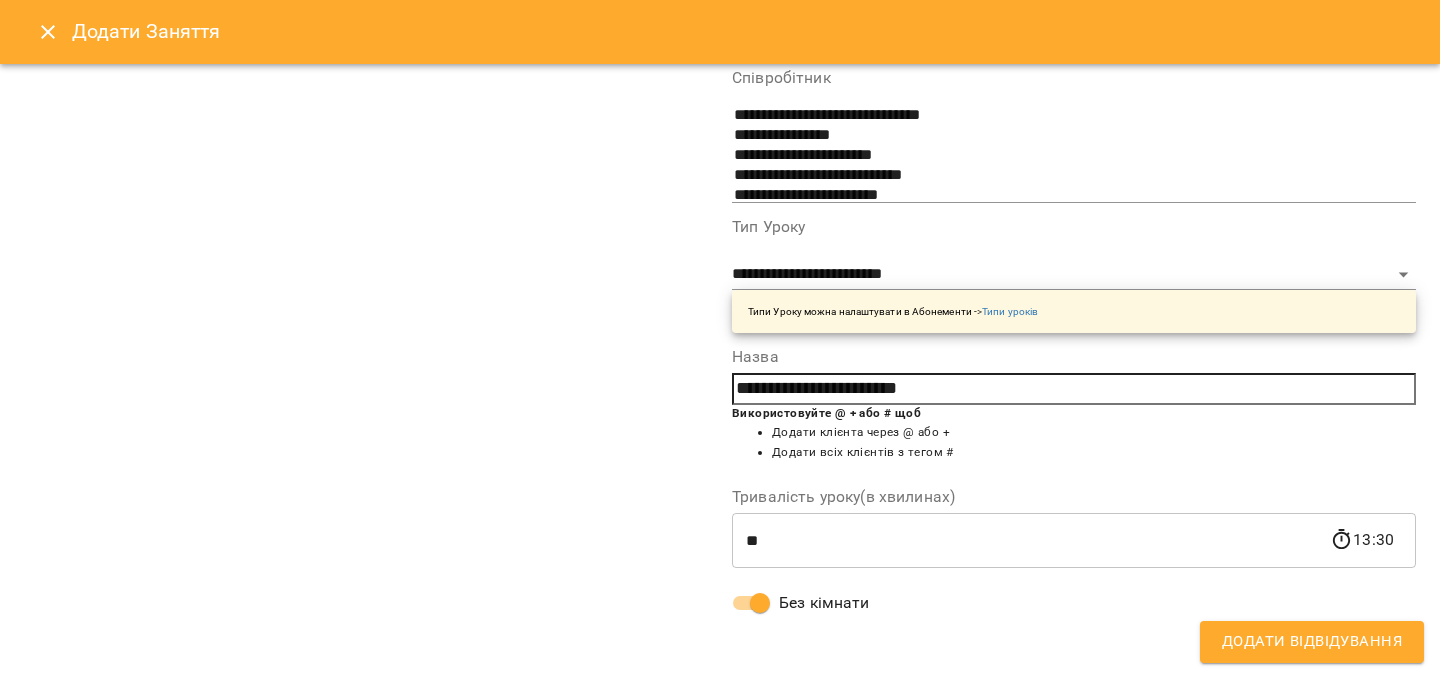 scroll, scrollTop: 0, scrollLeft: 0, axis: both 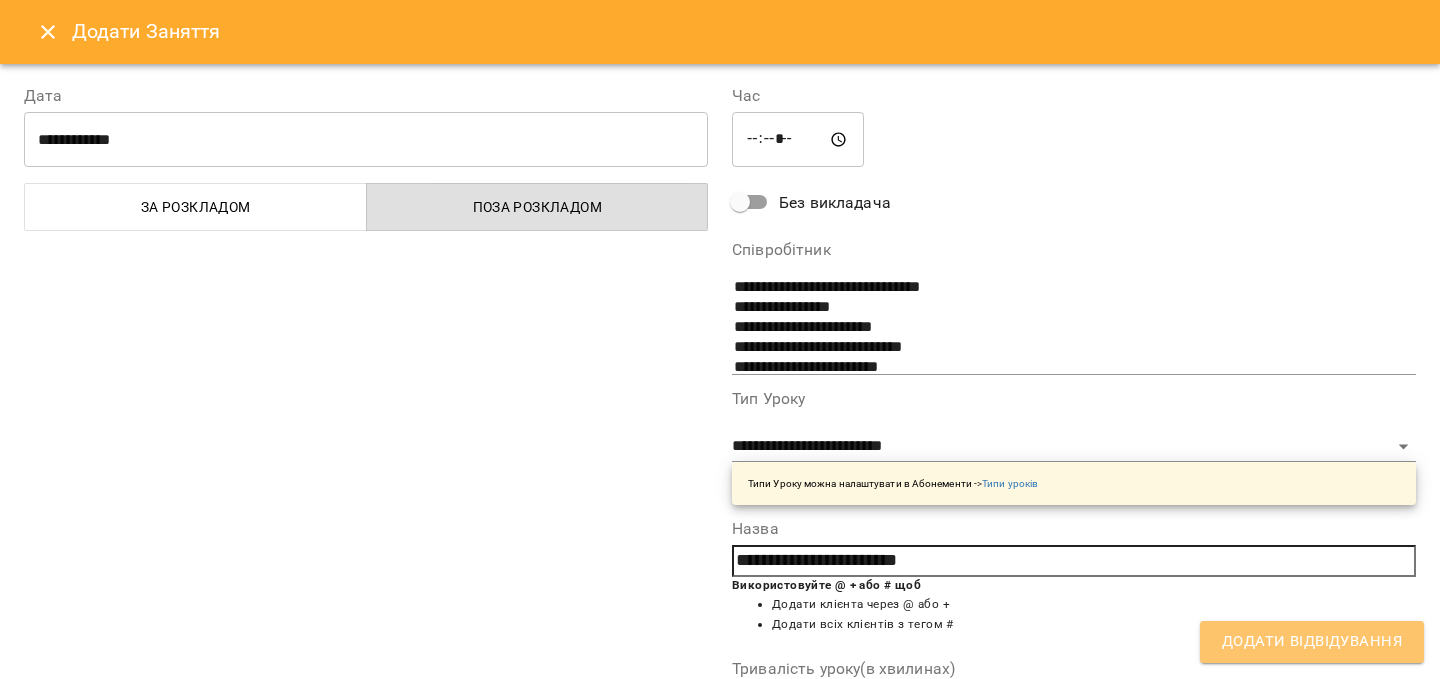 click on "Додати Відвідування" at bounding box center [1312, 642] 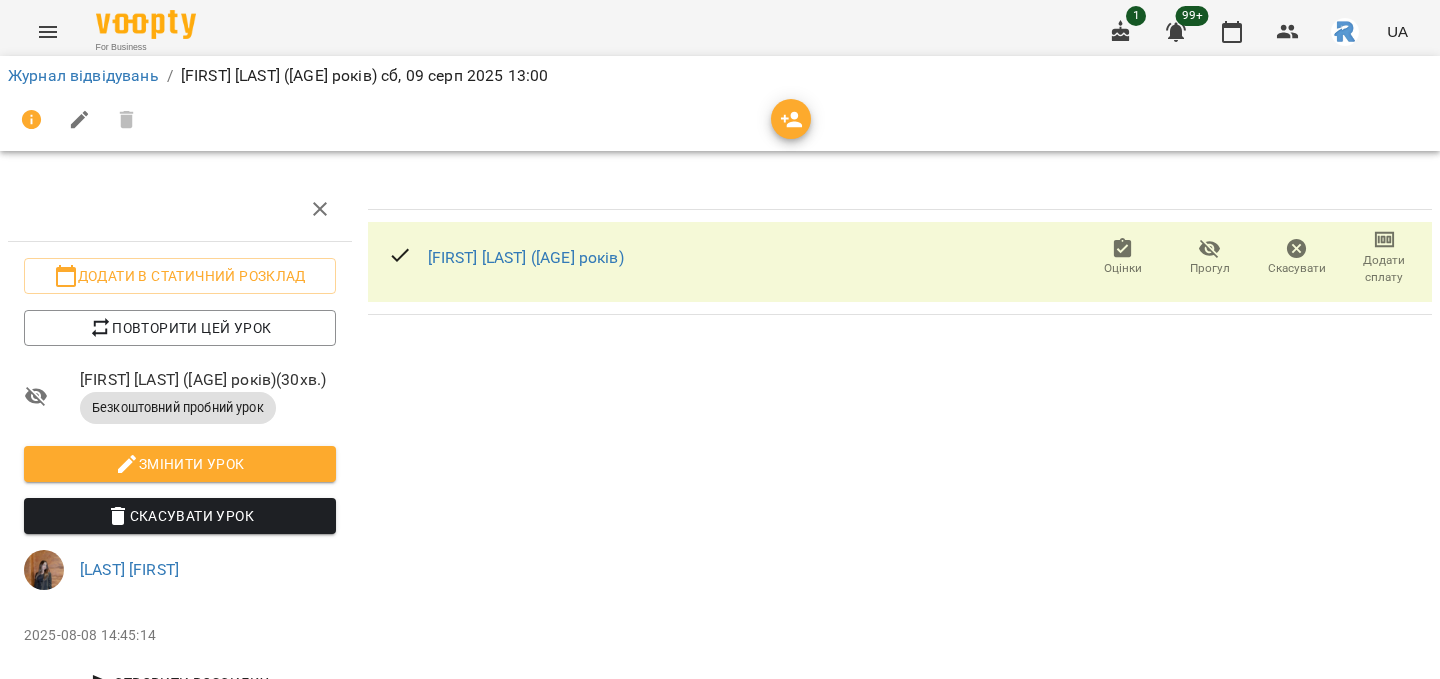 click on "For Business 1 99+ UA" at bounding box center [720, 32] 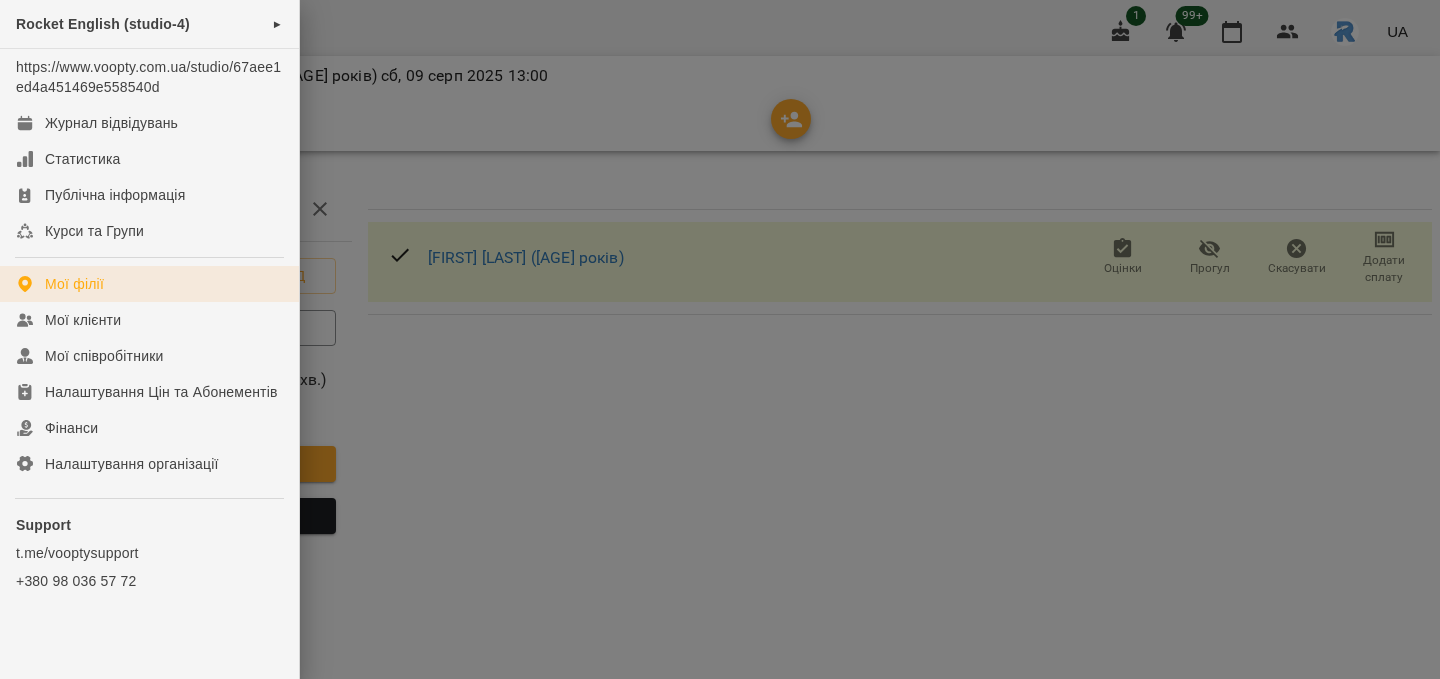 click on "Мої філії" at bounding box center [149, 284] 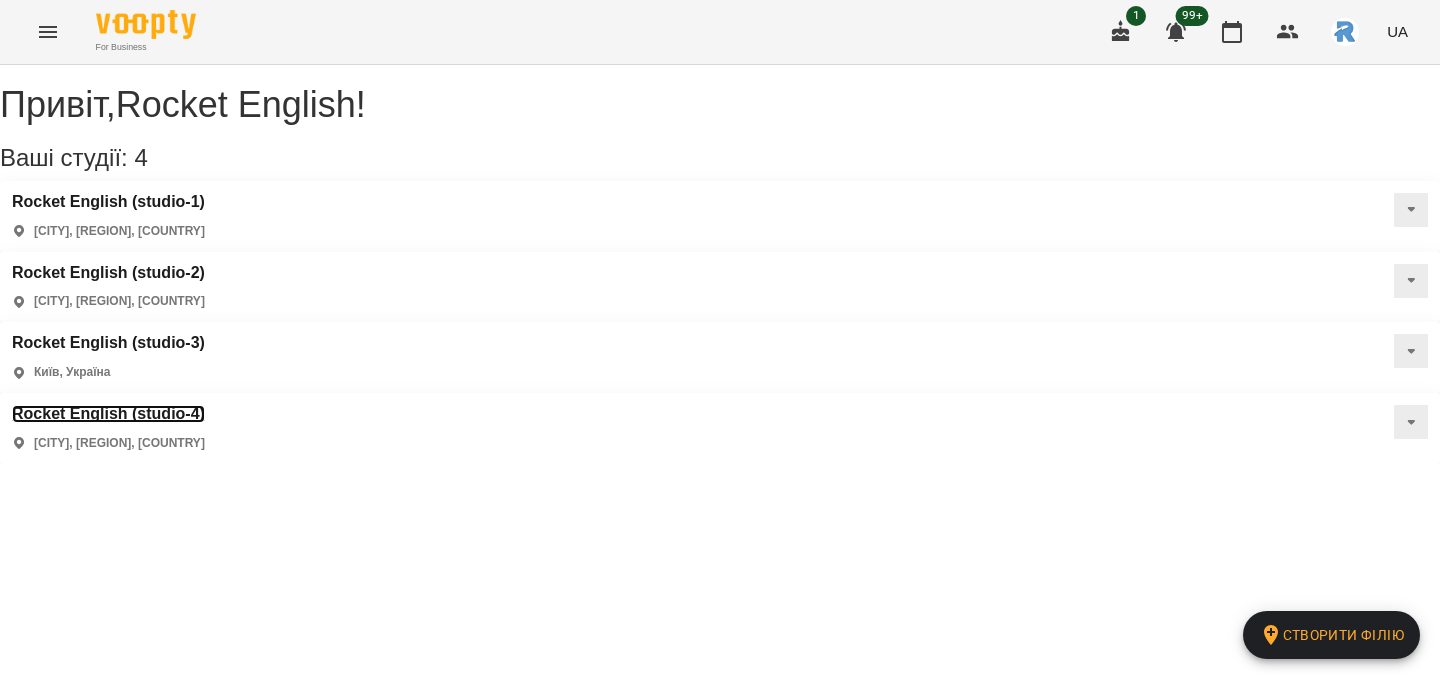 click on "Rocket English (studio-4)" at bounding box center [108, 414] 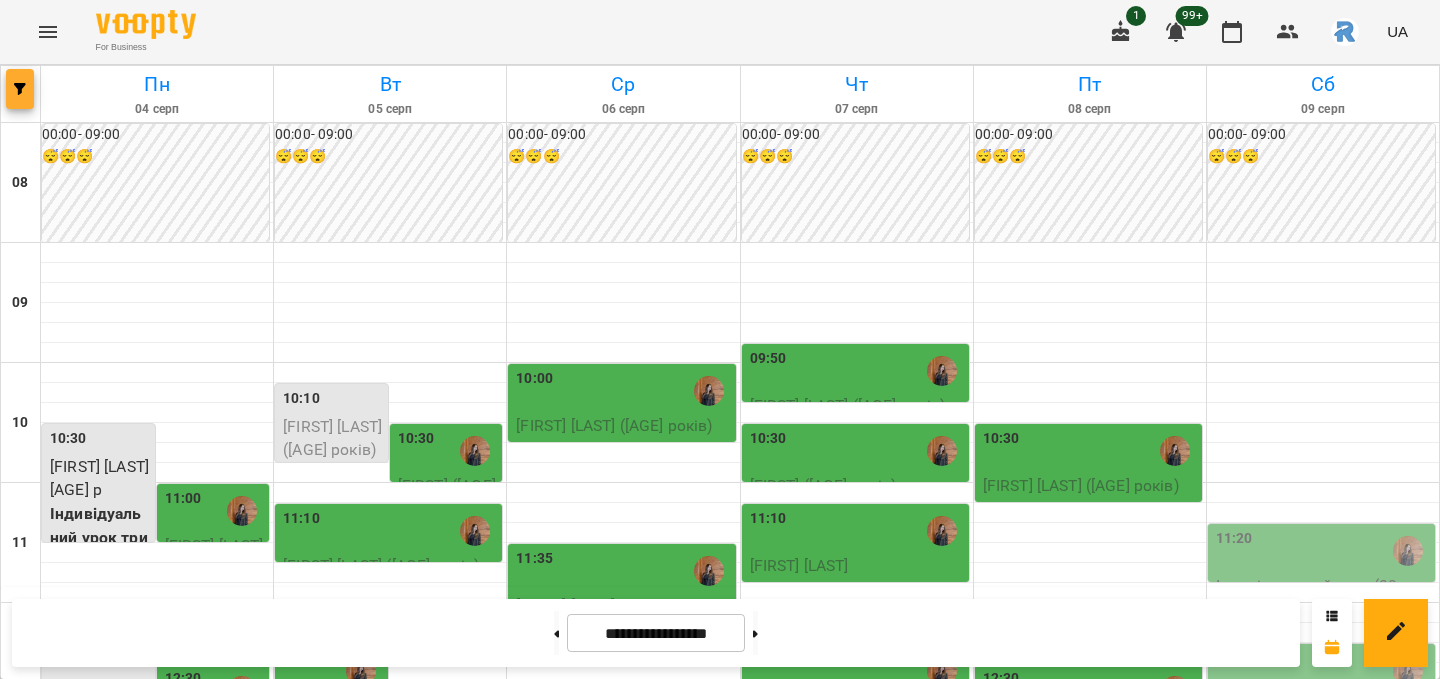 click at bounding box center [20, 89] 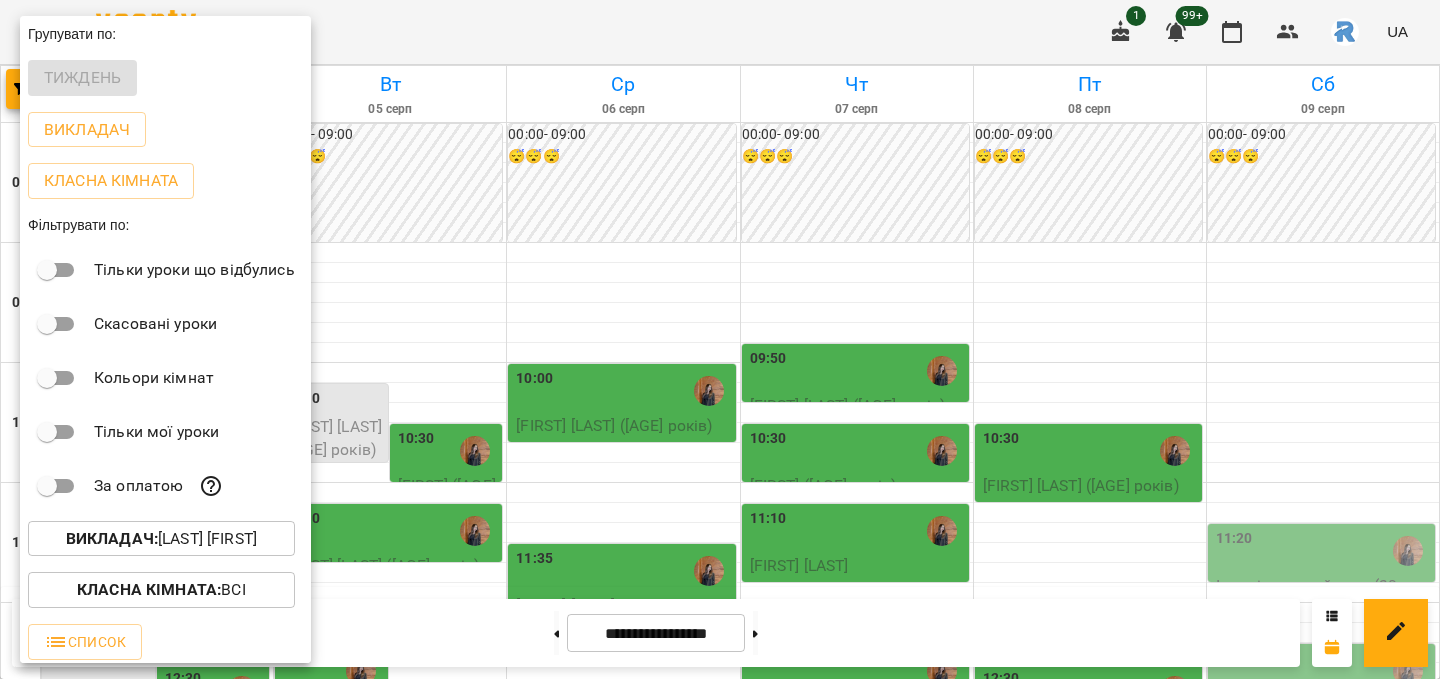 click on "Викладач :  [LAST] [FIRST]" at bounding box center [161, 539] 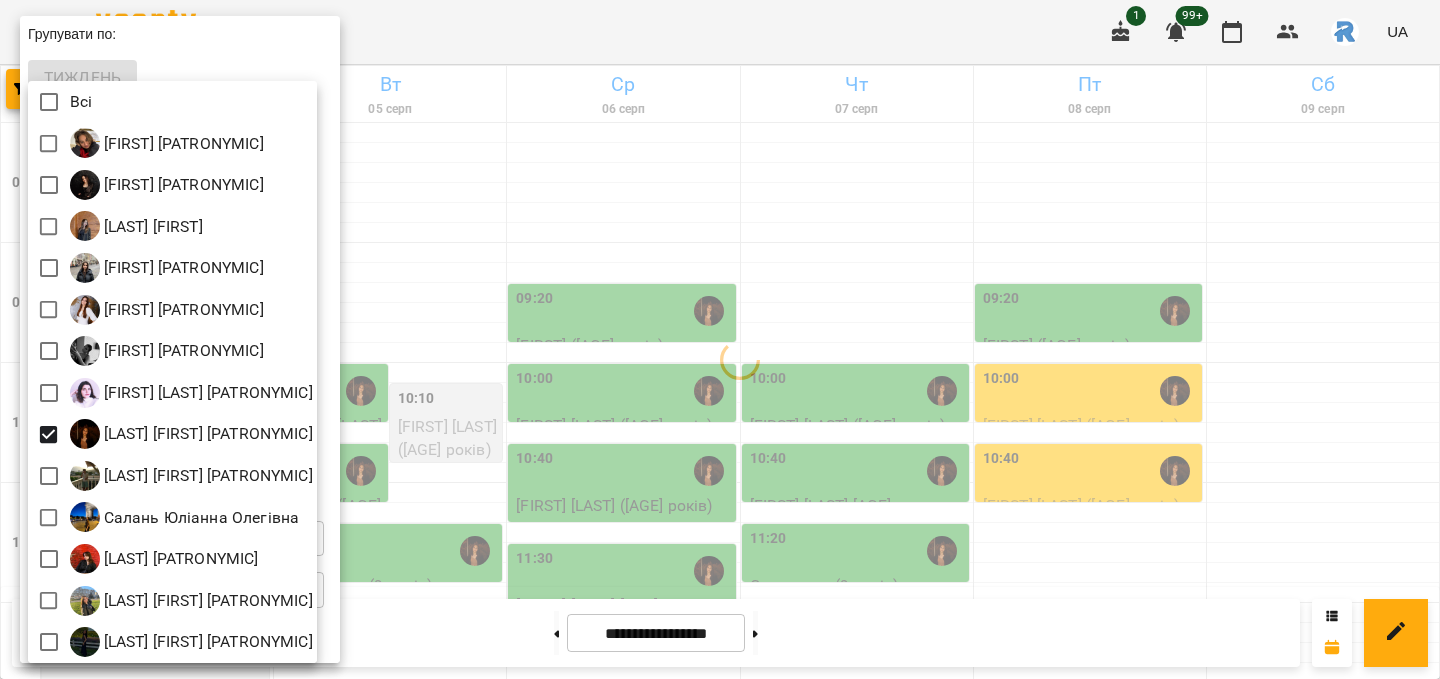 click at bounding box center [720, 339] 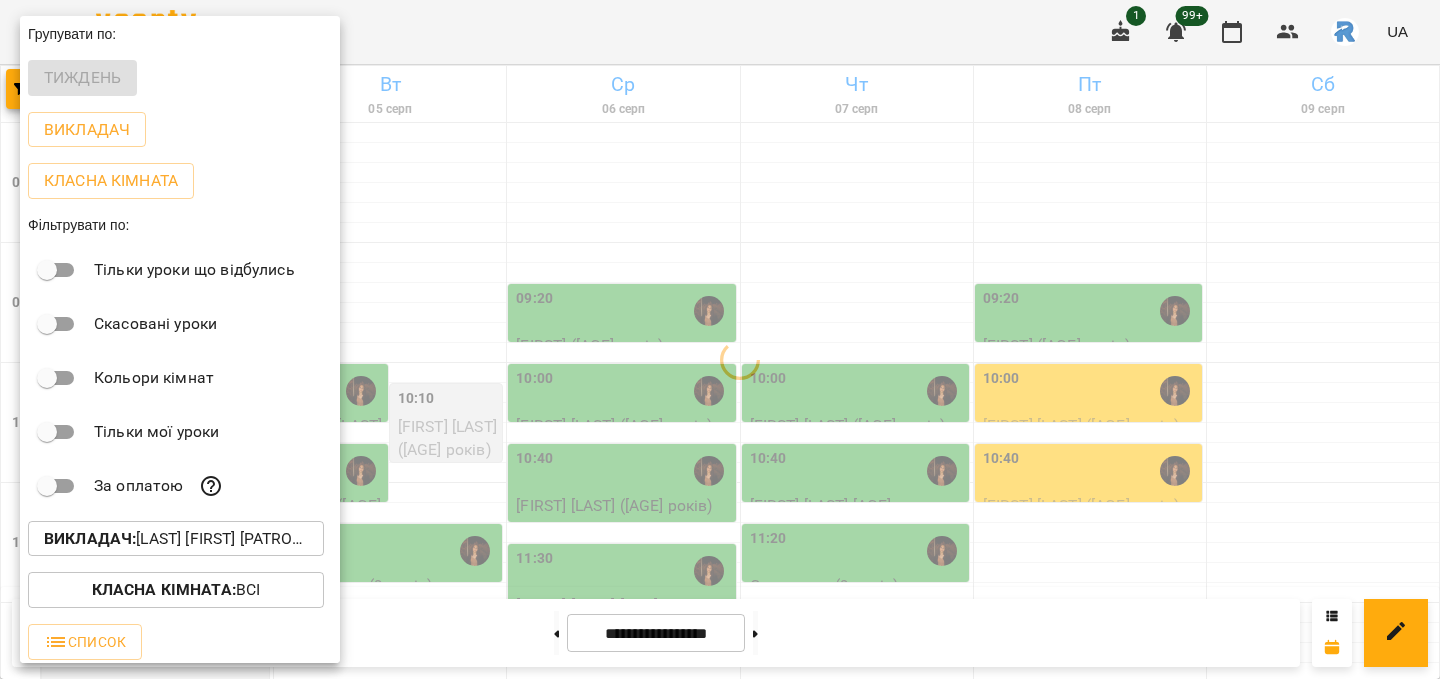 click at bounding box center (720, 339) 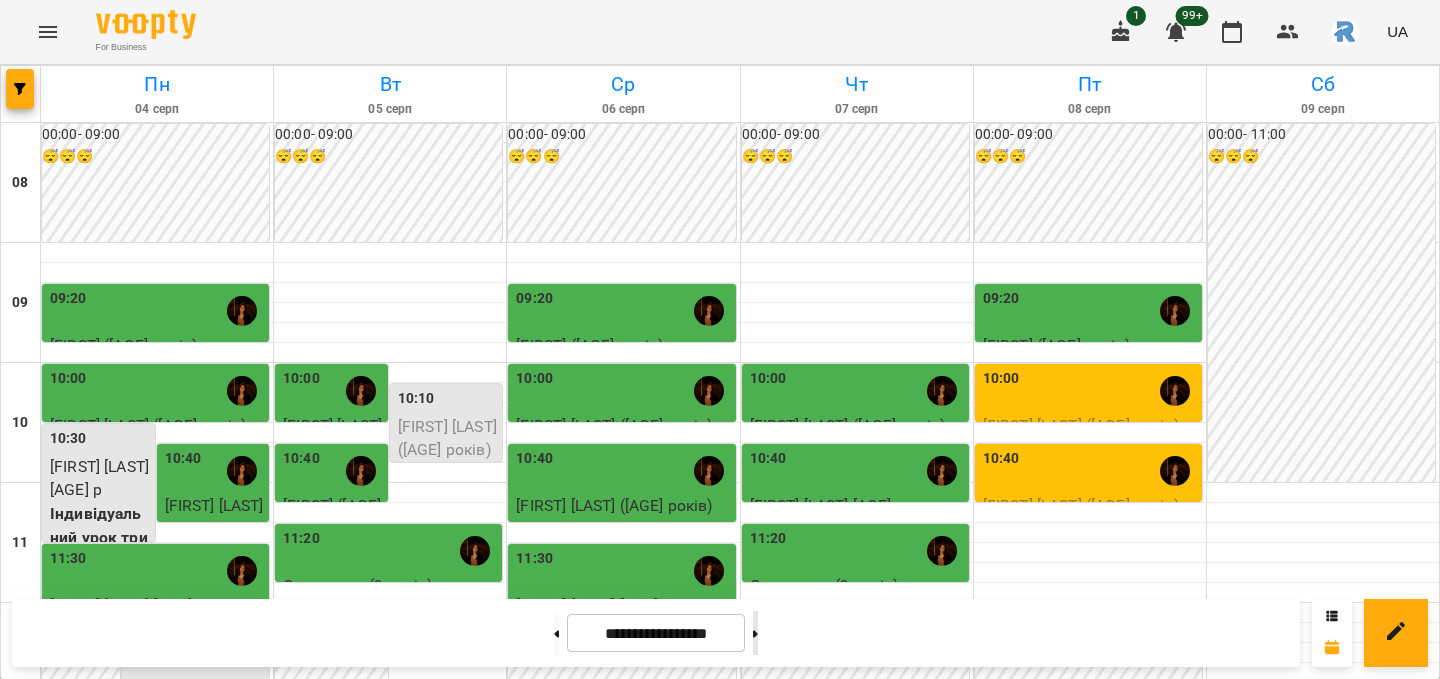 click at bounding box center [755, 633] 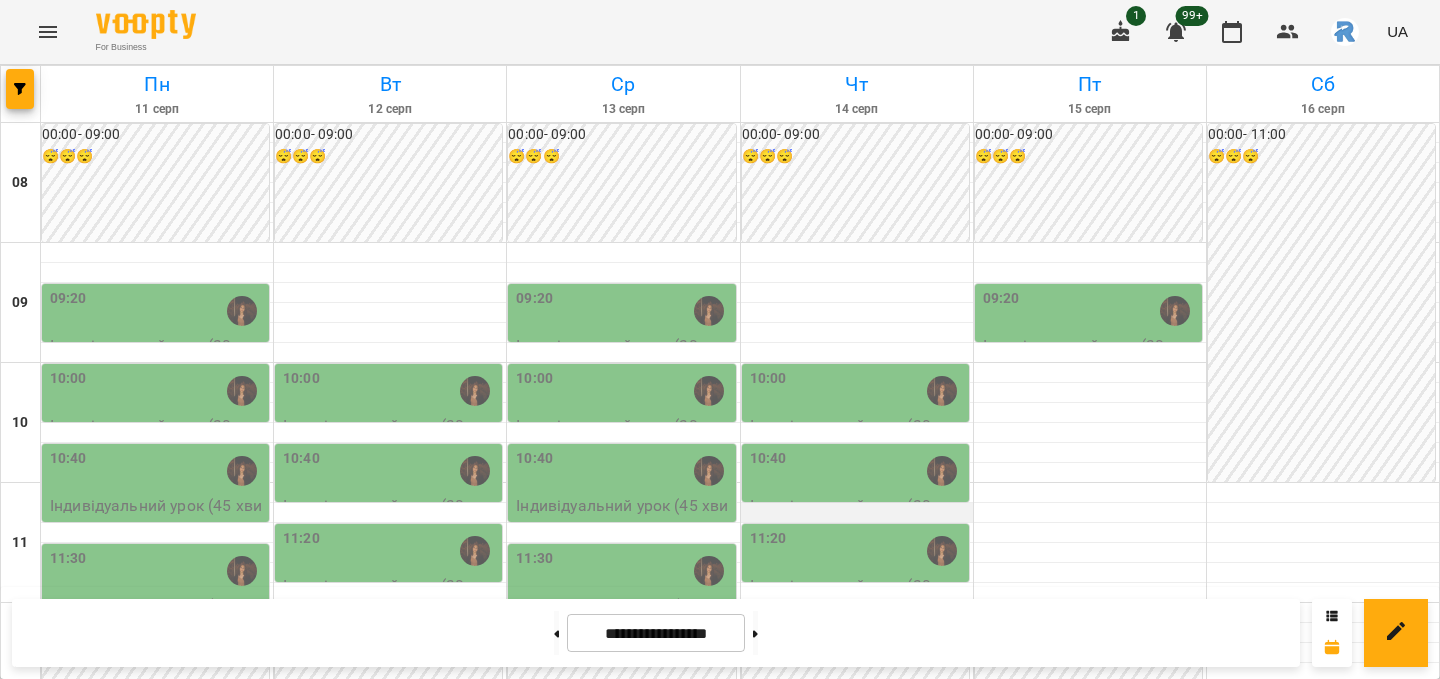 scroll, scrollTop: 494, scrollLeft: 0, axis: vertical 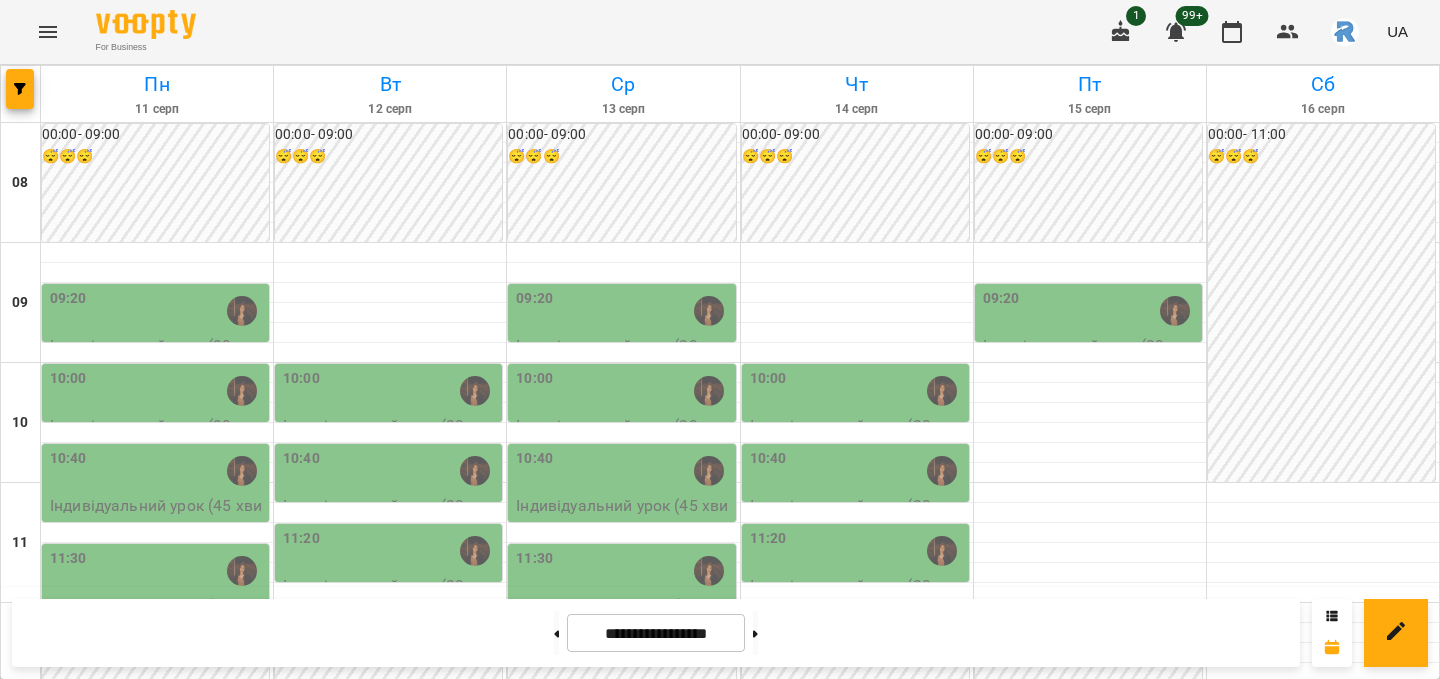 click on "13:40" at bounding box center [390, 831] 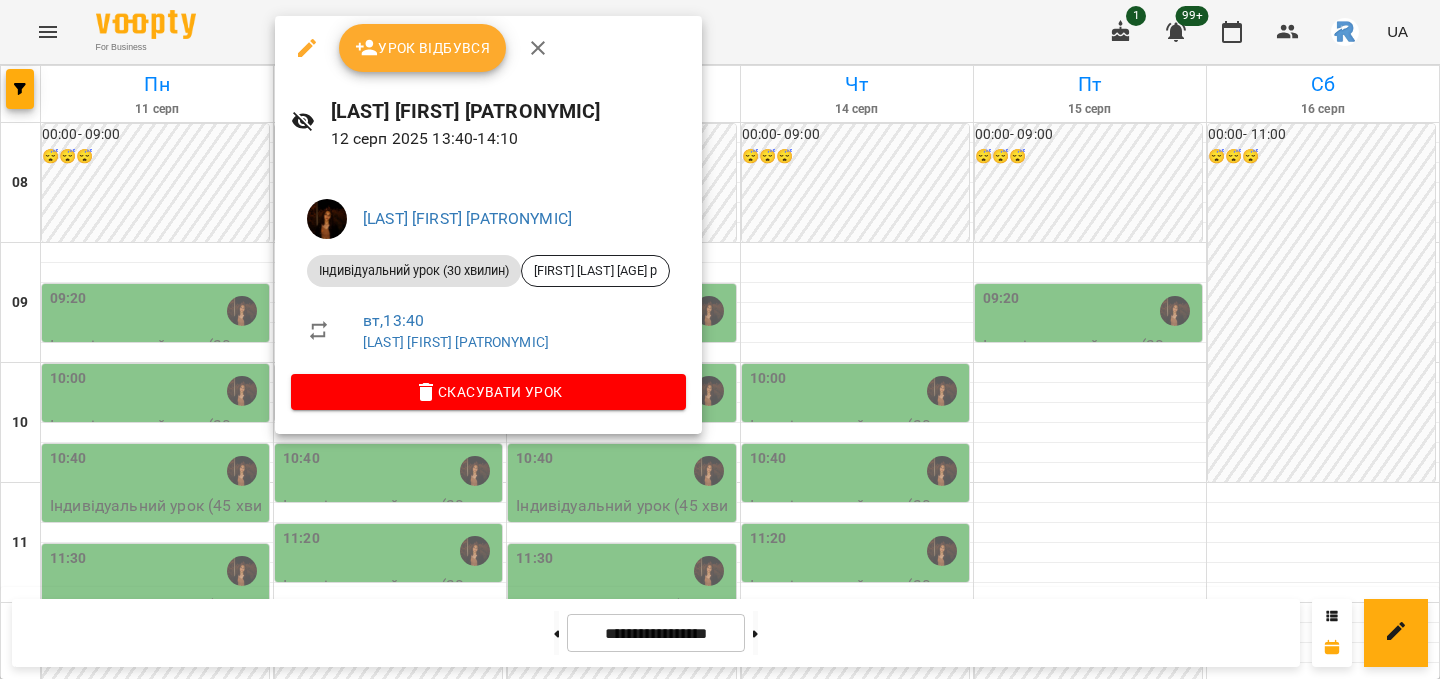 click at bounding box center (720, 339) 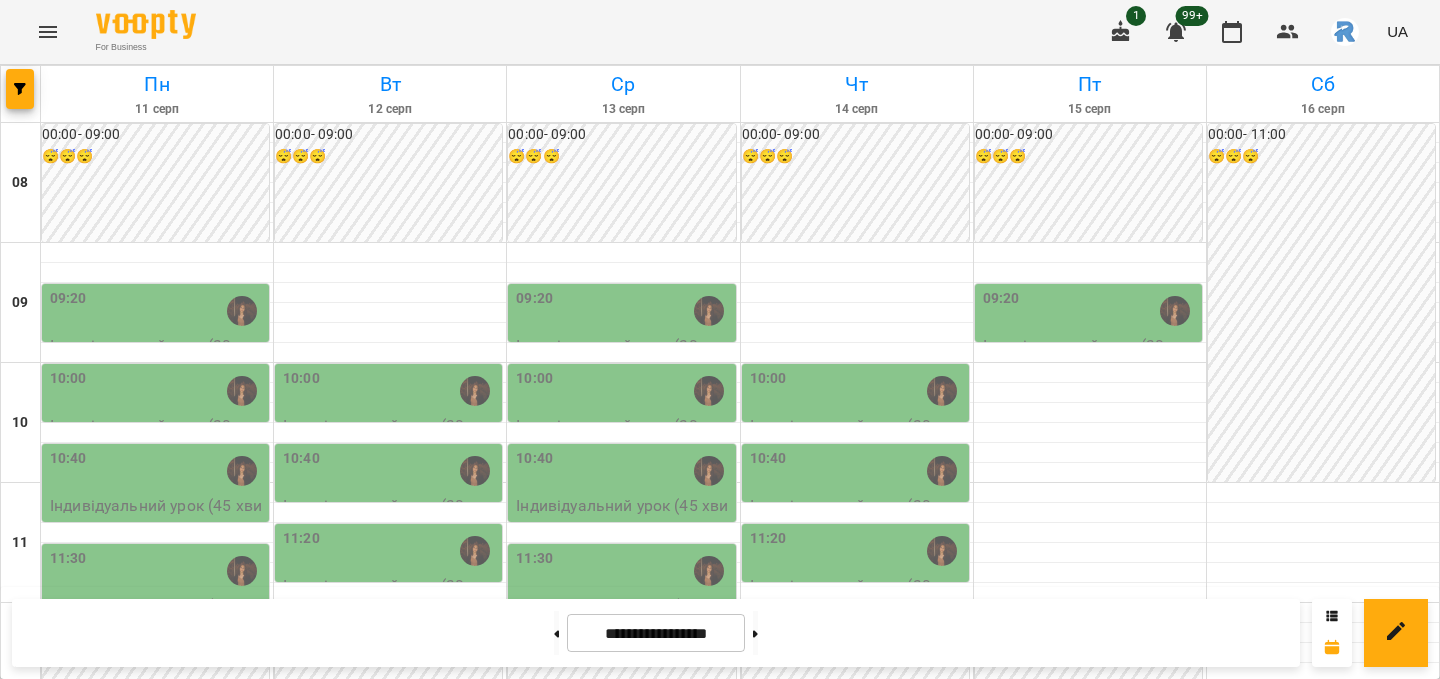 click on "13:00" at bounding box center [157, 751] 